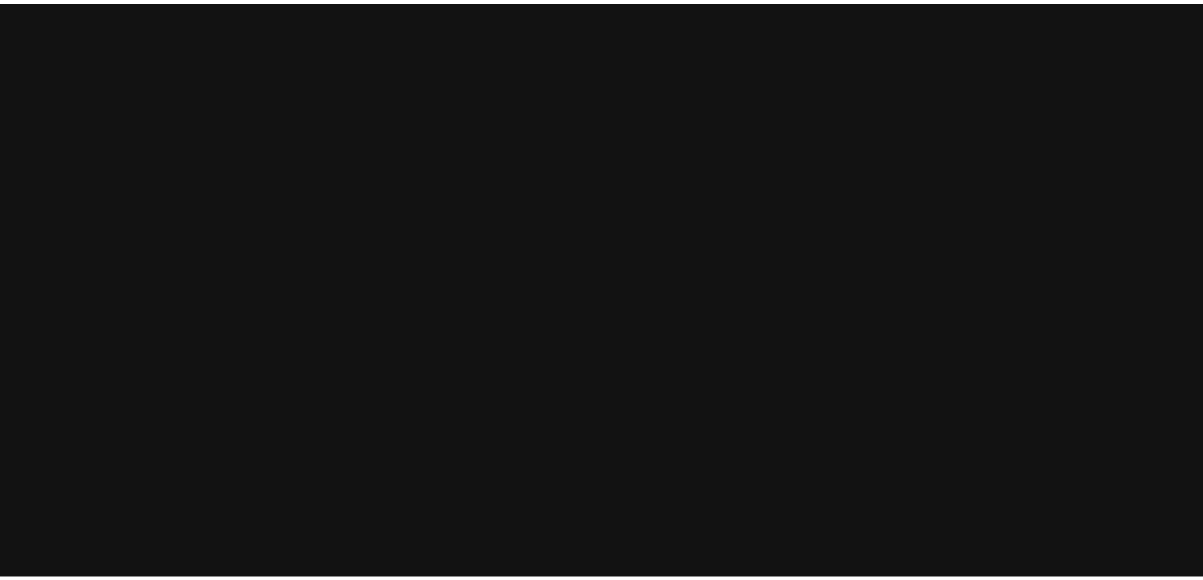 scroll, scrollTop: 0, scrollLeft: 0, axis: both 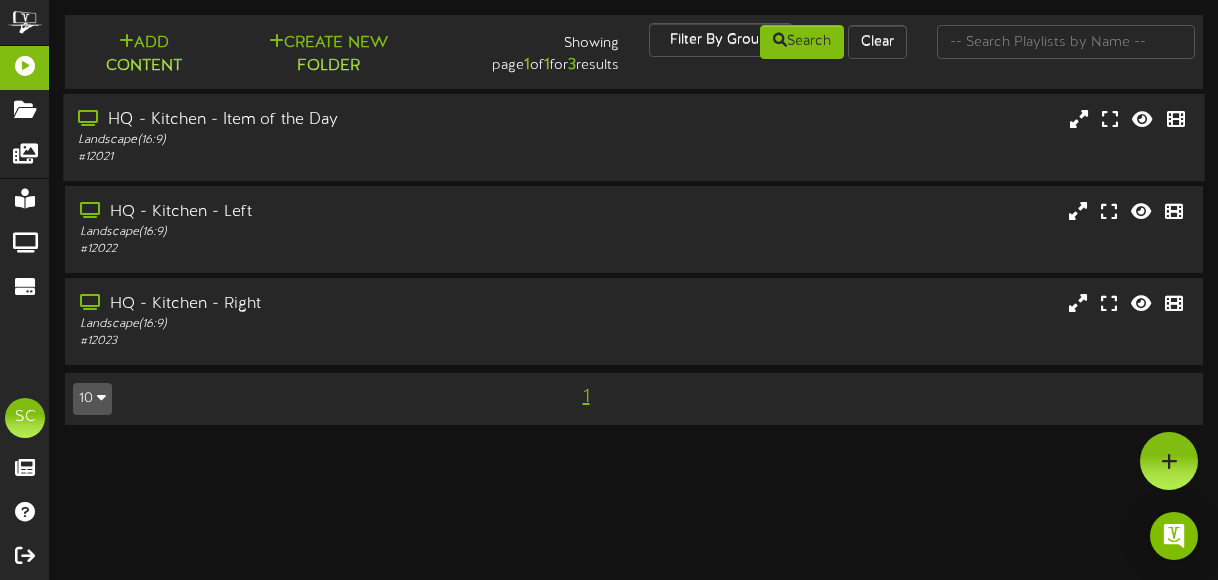 click on "Landscape  ( 16:9 )" at bounding box center (300, 140) 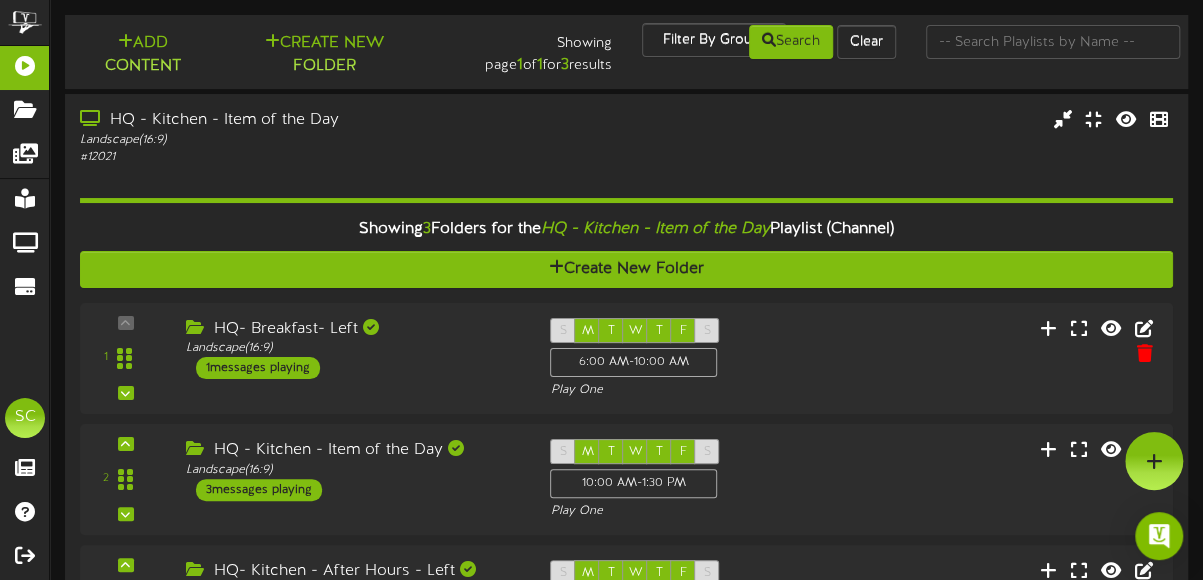scroll, scrollTop: 2, scrollLeft: 0, axis: vertical 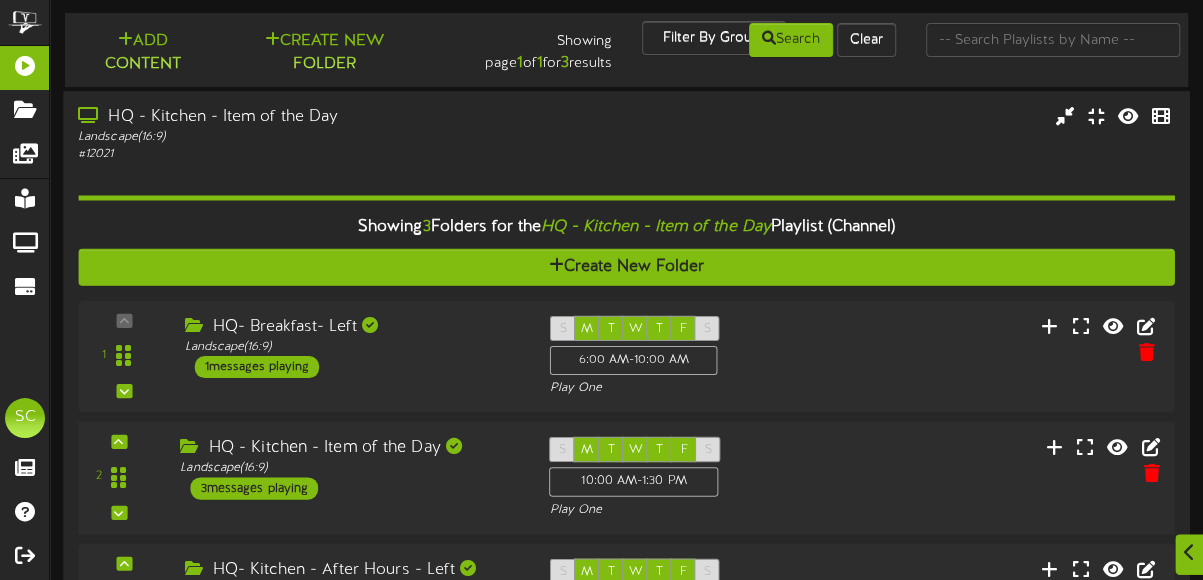 click on "2
( 16:9" at bounding box center [626, 478] 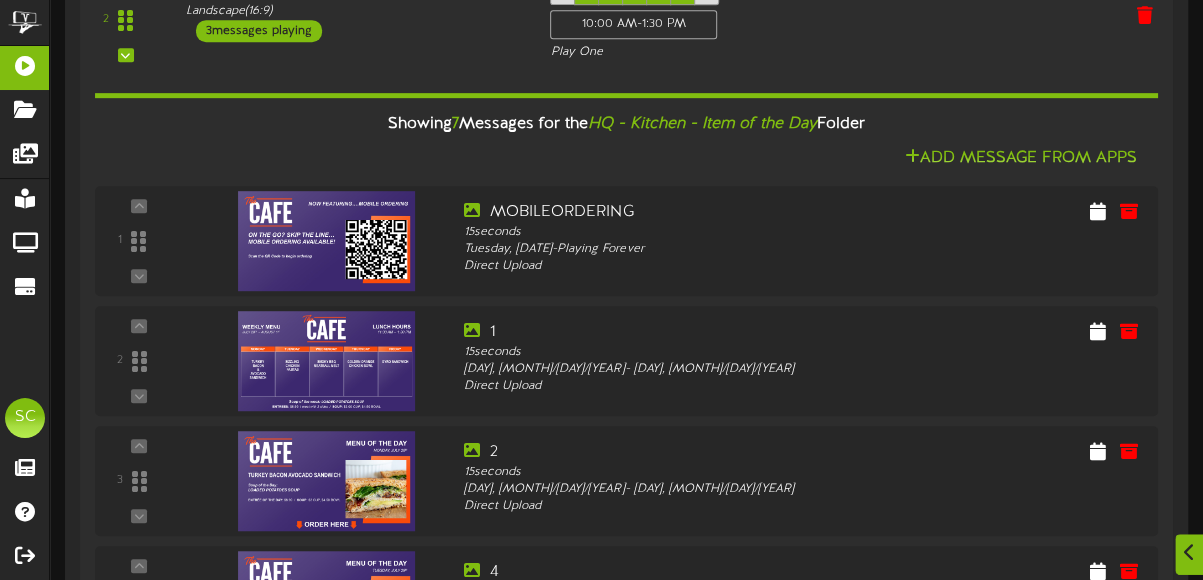 scroll, scrollTop: 454, scrollLeft: 0, axis: vertical 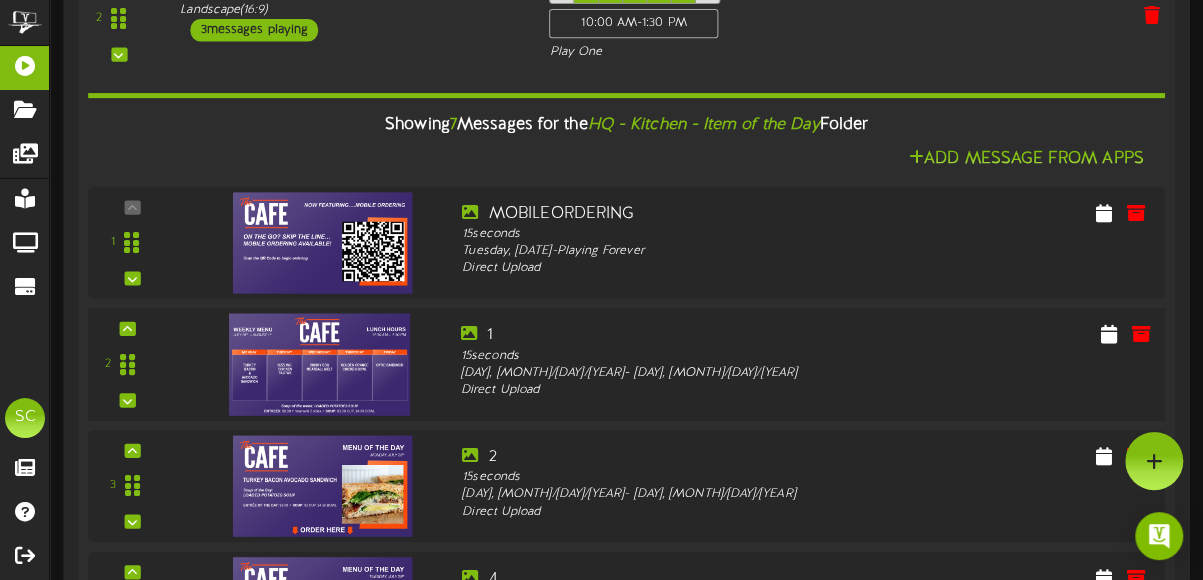 click at bounding box center (320, 364) 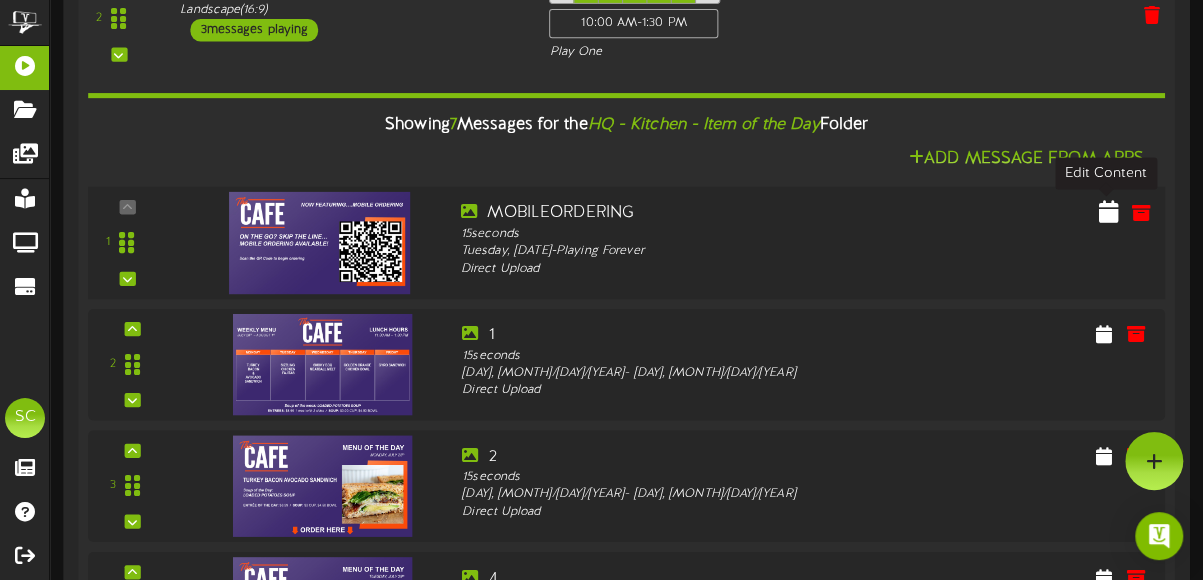 click at bounding box center [1109, 211] 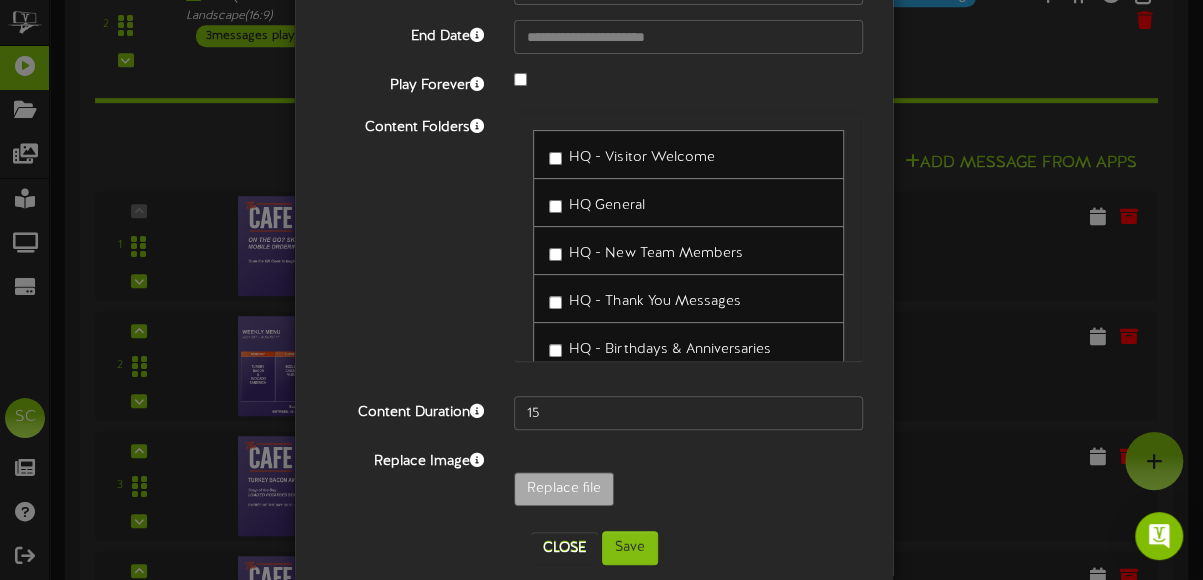 scroll, scrollTop: 216, scrollLeft: 0, axis: vertical 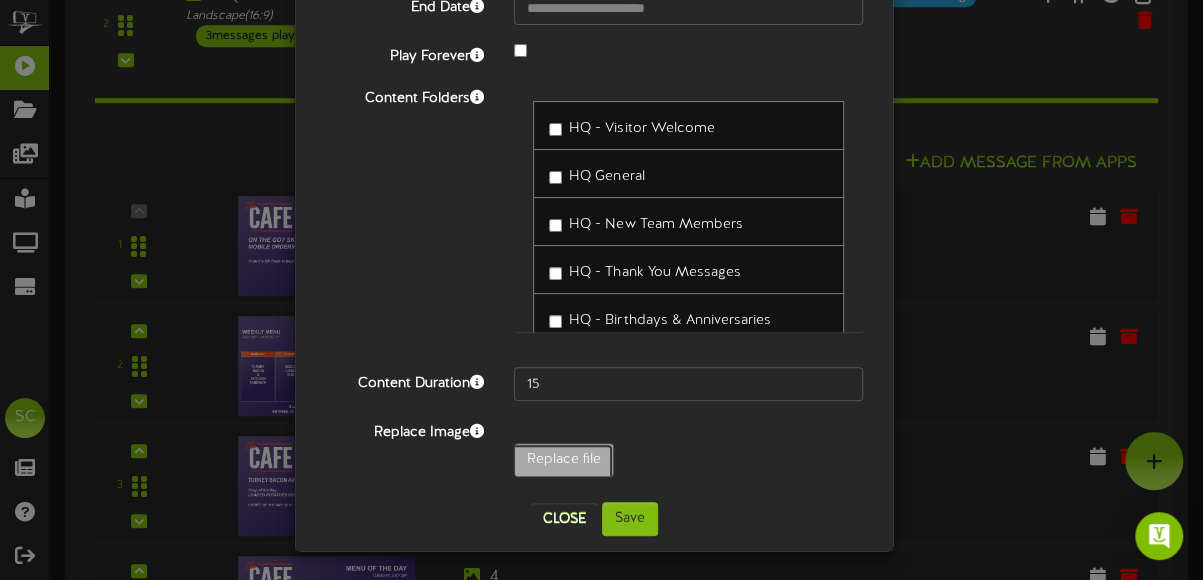 click on "Replace file" at bounding box center (-475, 515) 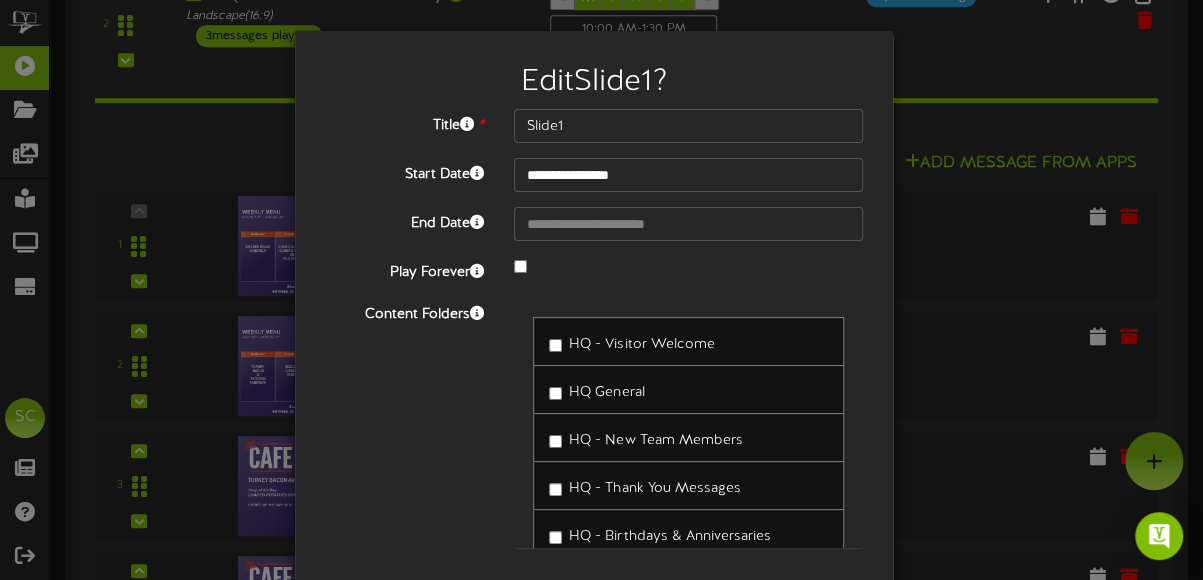 scroll, scrollTop: 216, scrollLeft: 0, axis: vertical 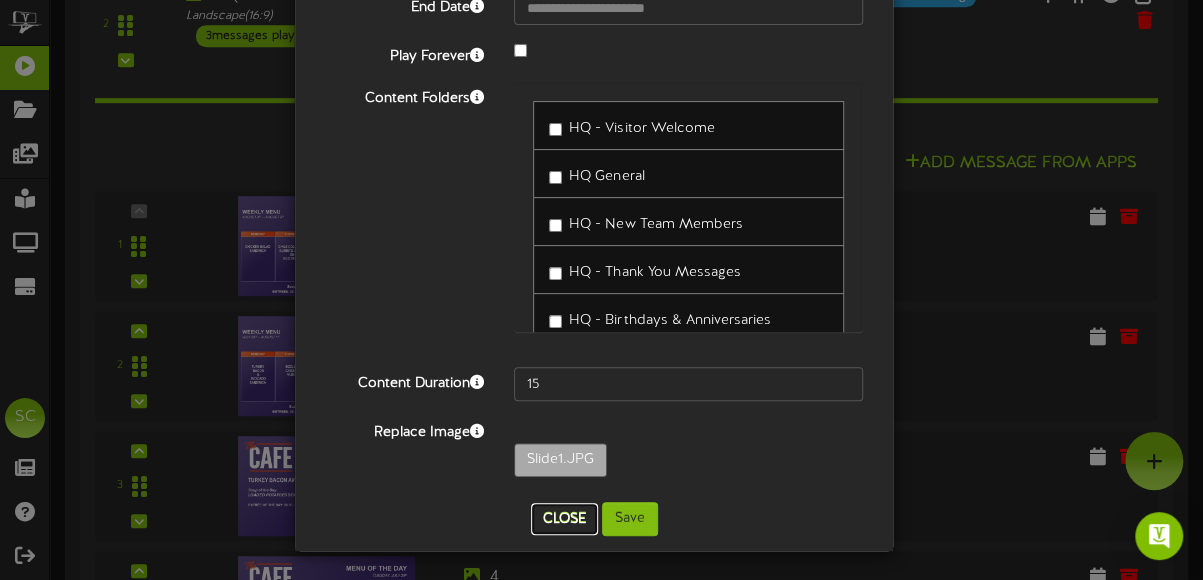 click on "Close" at bounding box center [564, 519] 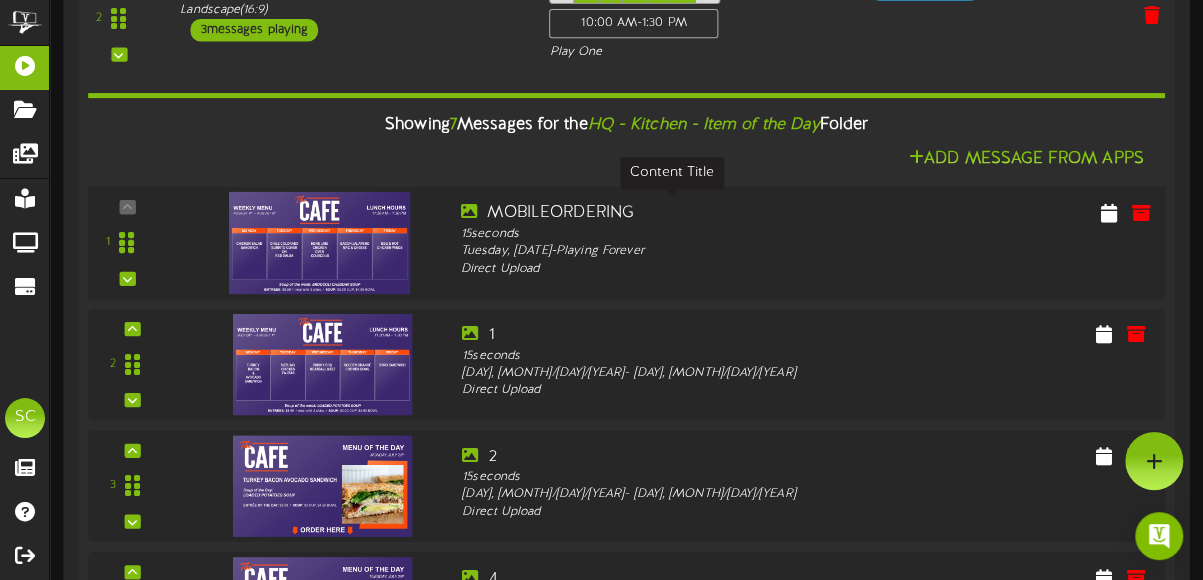 click on "15  seconds" at bounding box center [672, 234] 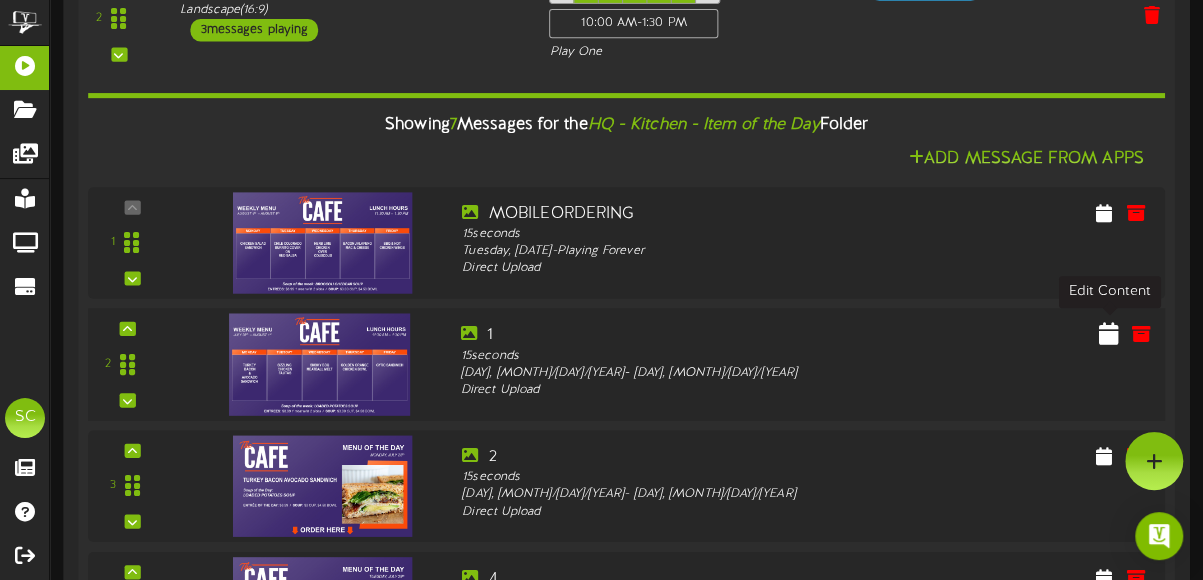 click at bounding box center [1109, 337] 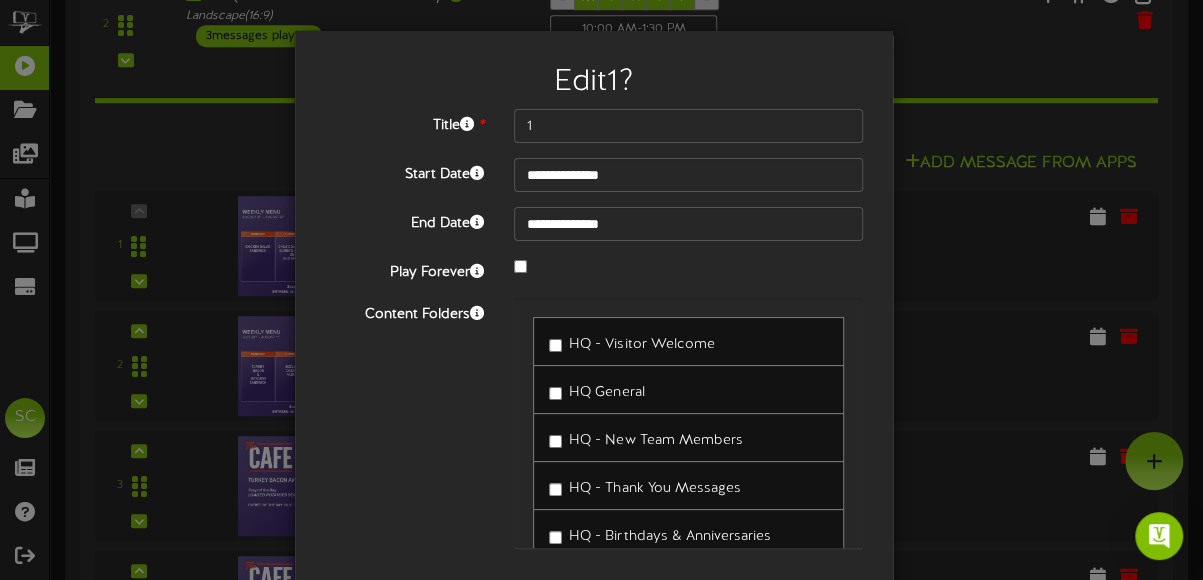 click on "HQ - New Team Members" at bounding box center (655, 440) 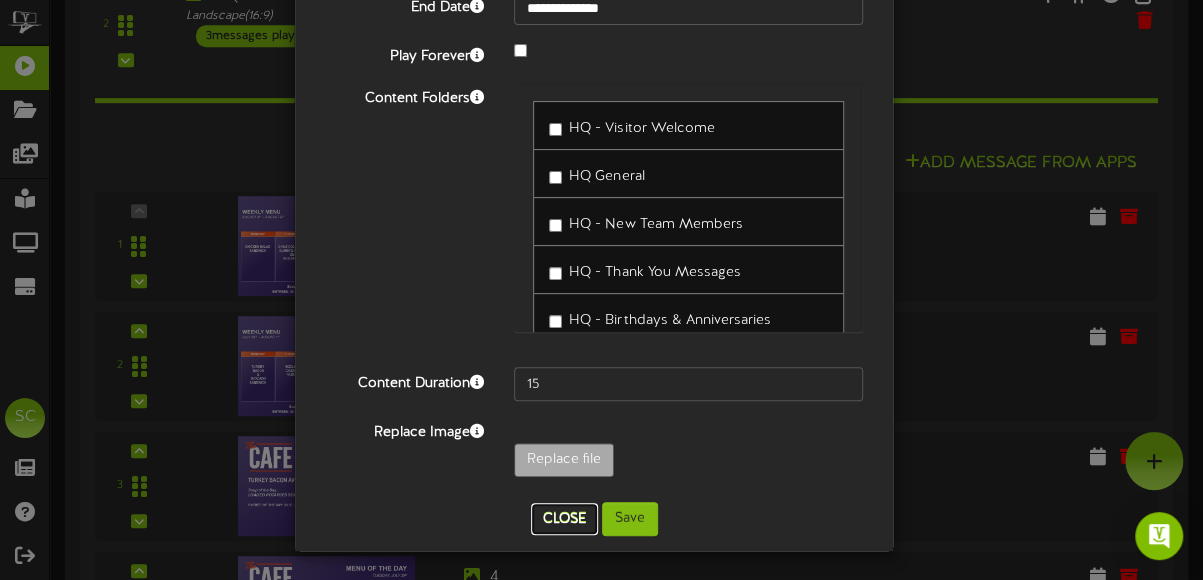 click on "Close" at bounding box center [564, 519] 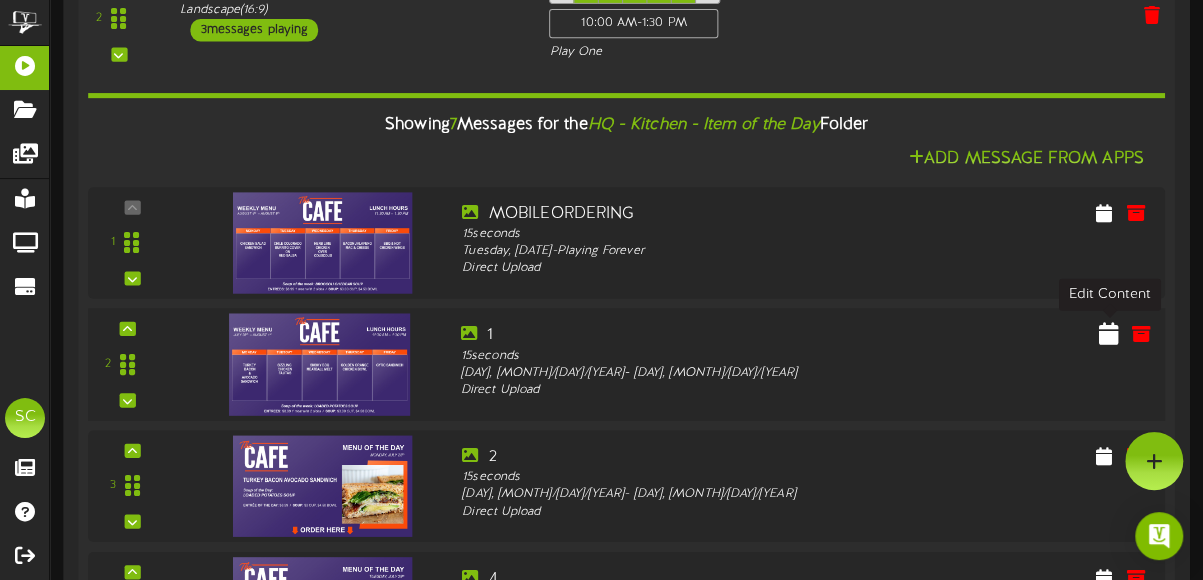 click at bounding box center [1109, 333] 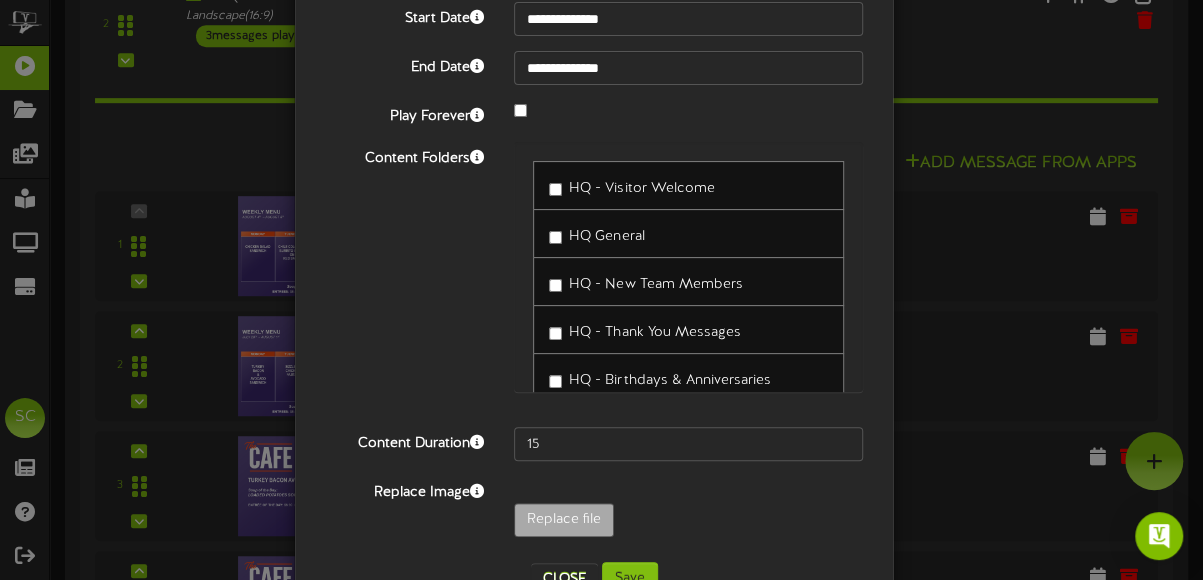 scroll, scrollTop: 216, scrollLeft: 0, axis: vertical 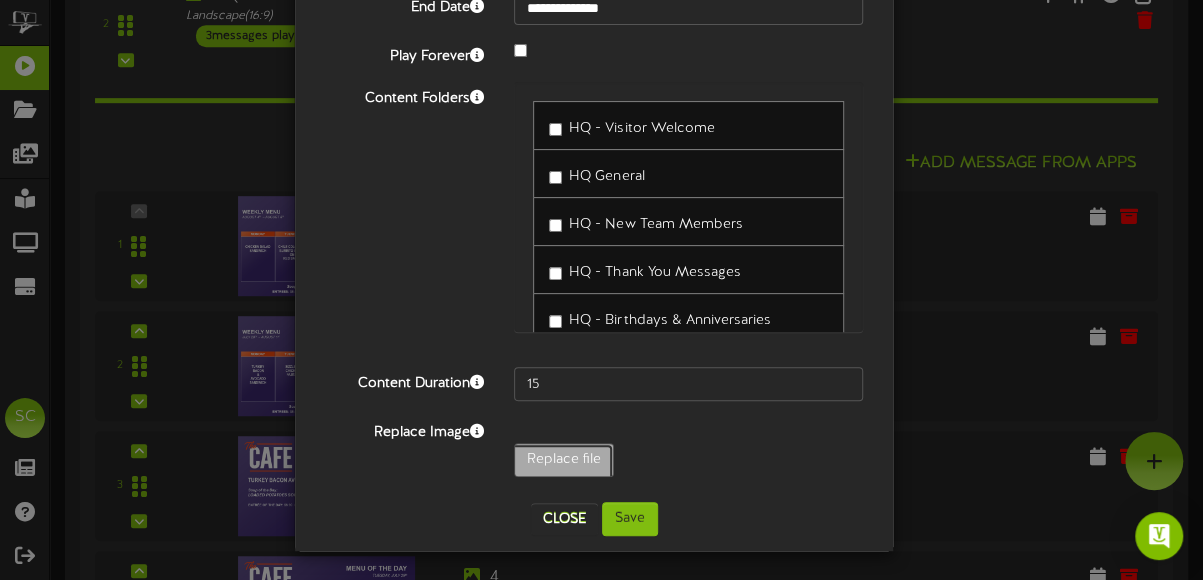 click on "Replace file" at bounding box center [-475, 515] 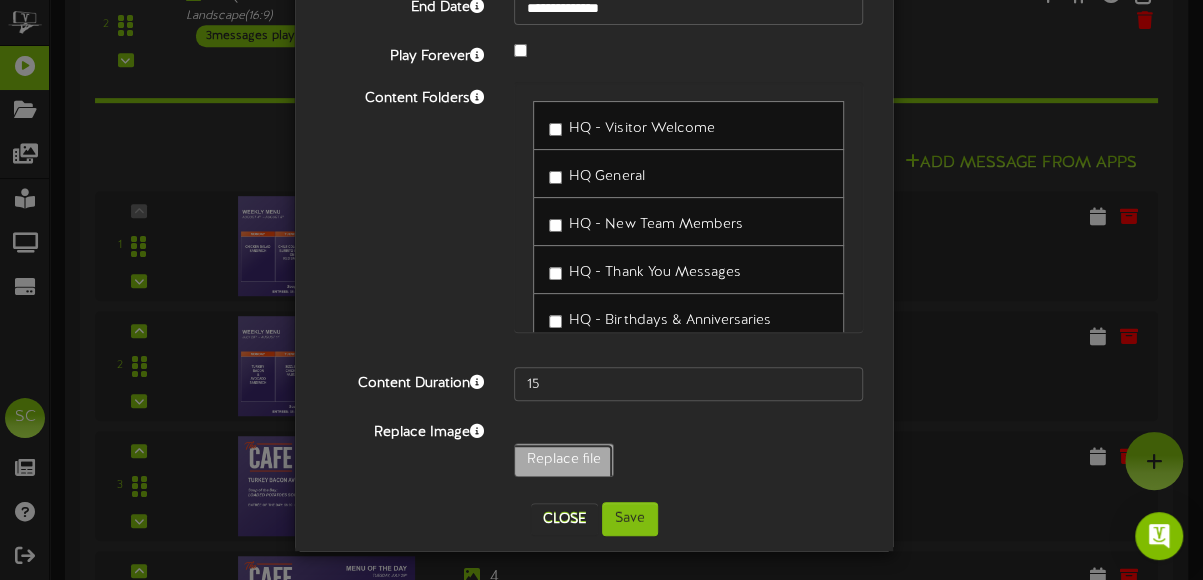 type on "**********" 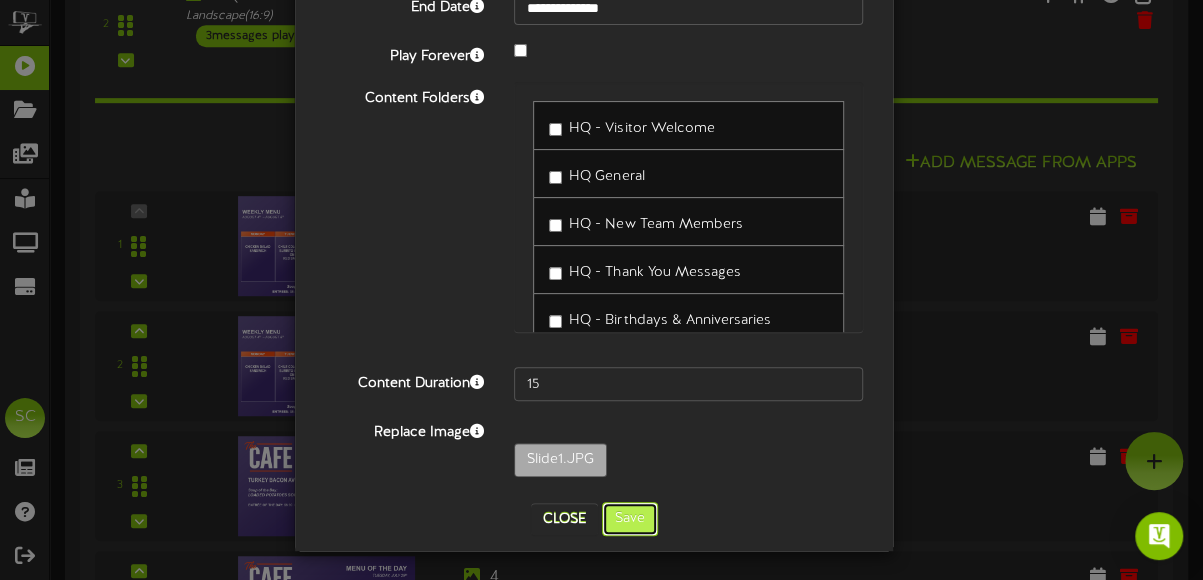 click on "Save" at bounding box center [630, 519] 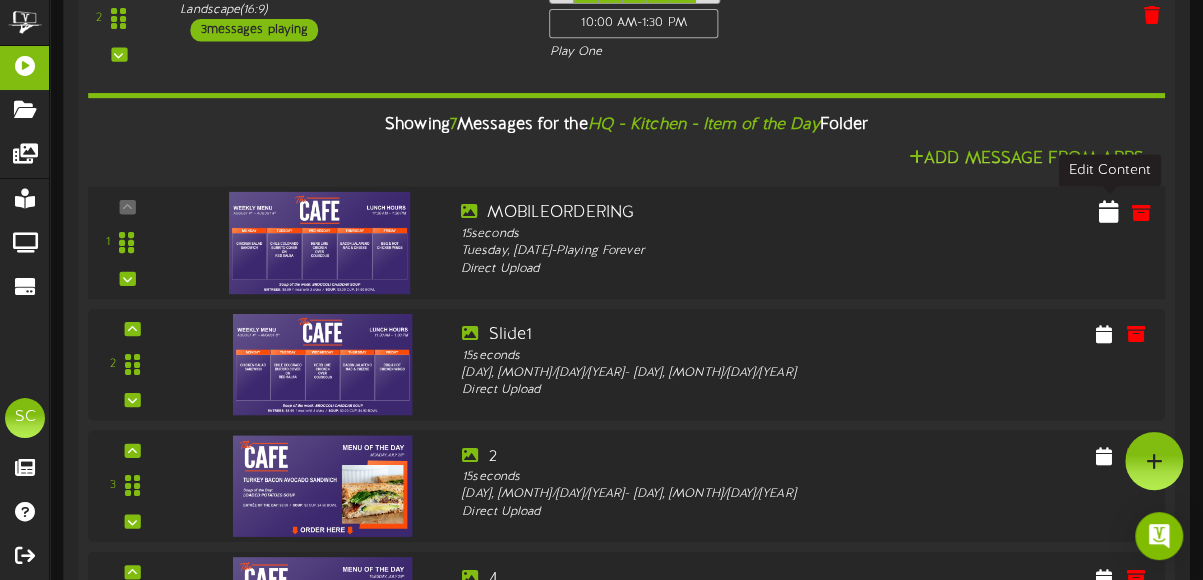 click at bounding box center (1109, 211) 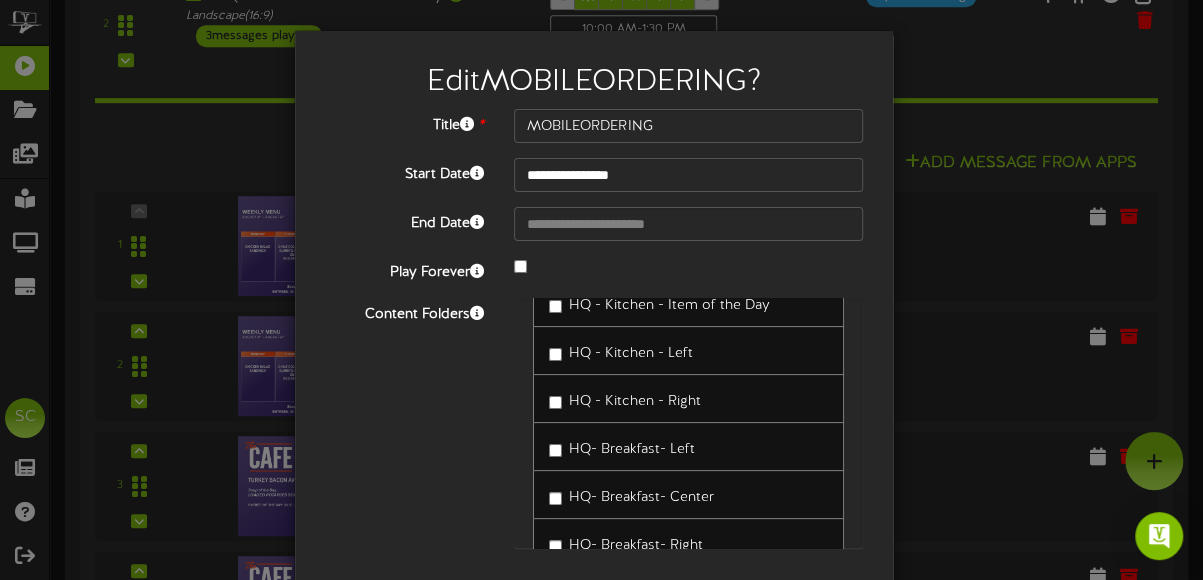 scroll, scrollTop: 0, scrollLeft: 0, axis: both 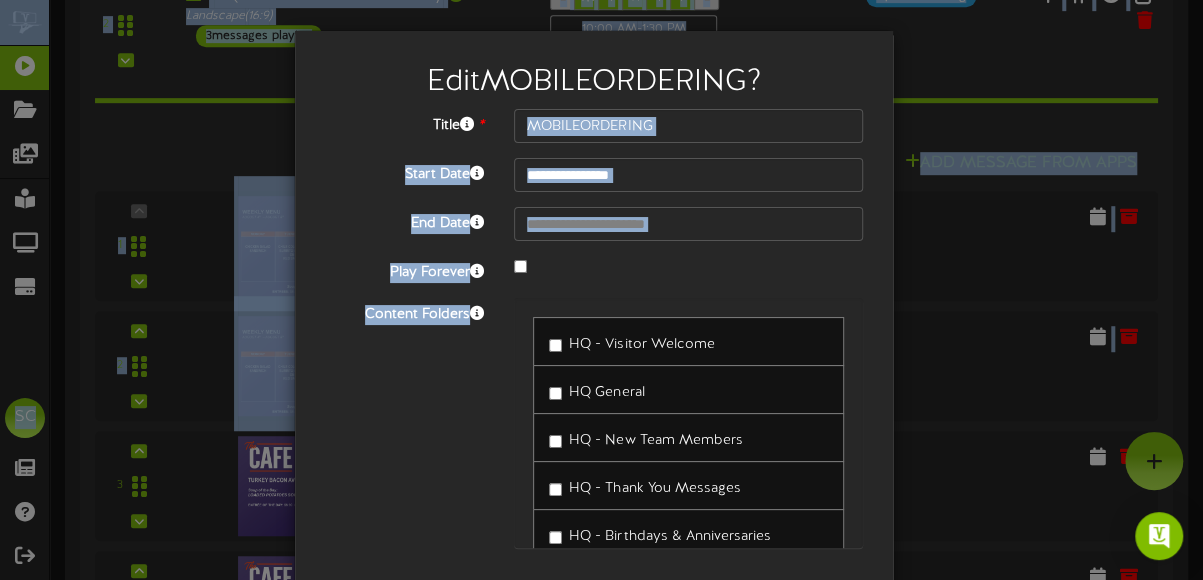 drag, startPoint x: 1186, startPoint y: 115, endPoint x: 1214, endPoint y: 346, distance: 232.69078 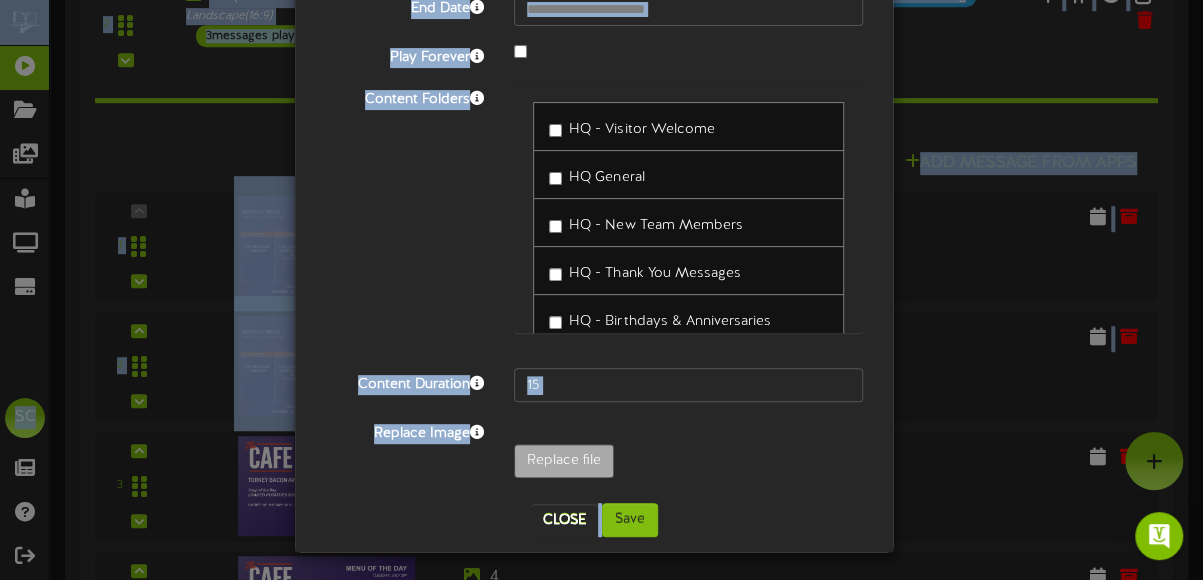 scroll, scrollTop: 216, scrollLeft: 0, axis: vertical 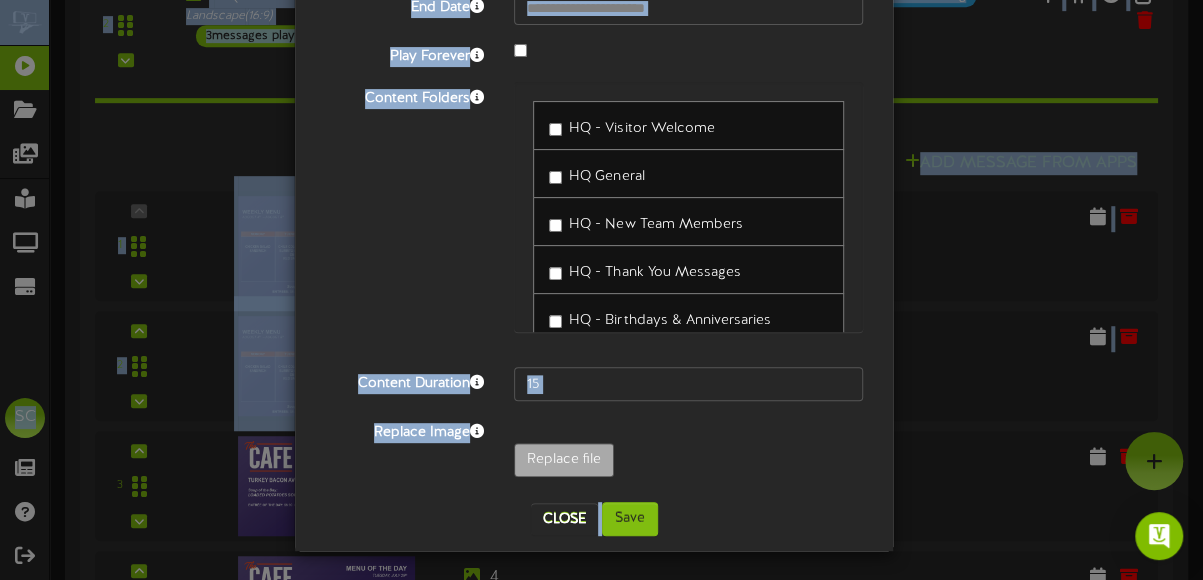click on "**********" at bounding box center [594, 197] 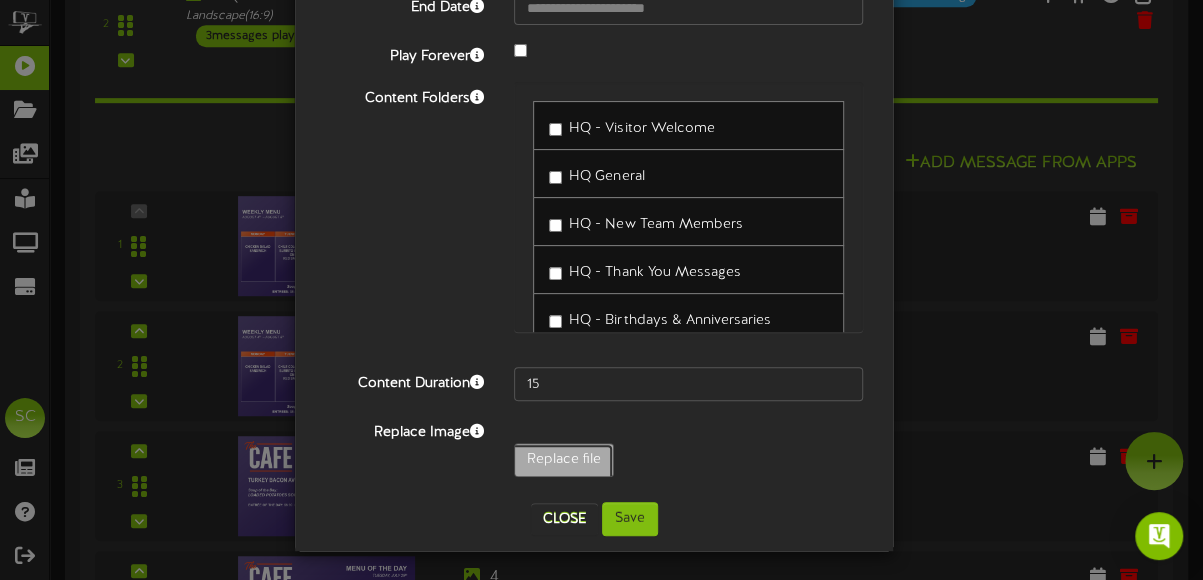click on "Replace file" at bounding box center (-475, 515) 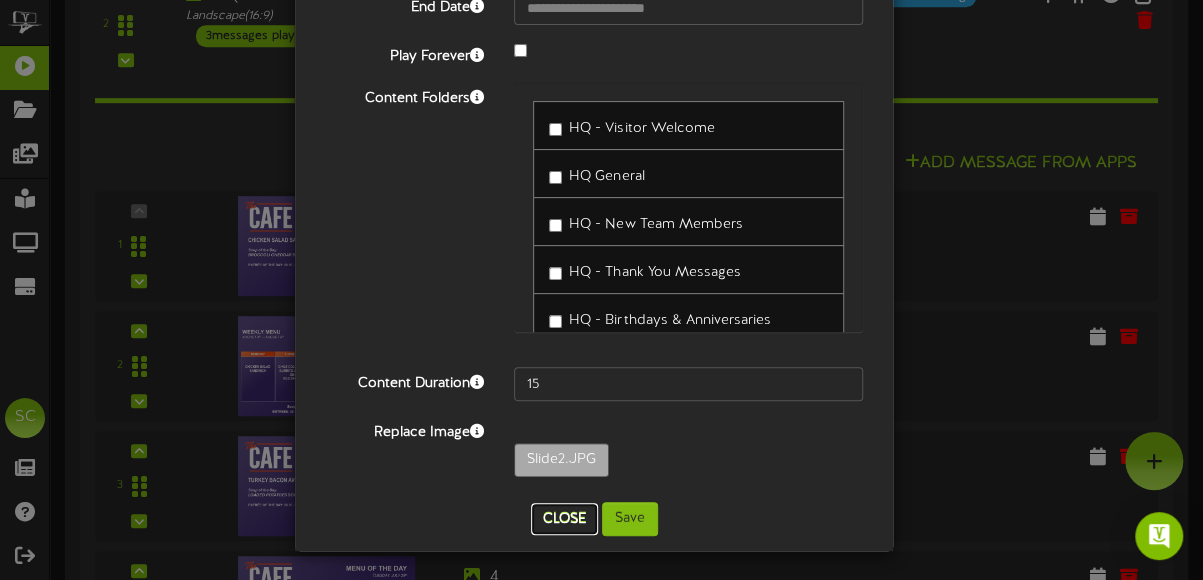 click on "Close" at bounding box center [564, 519] 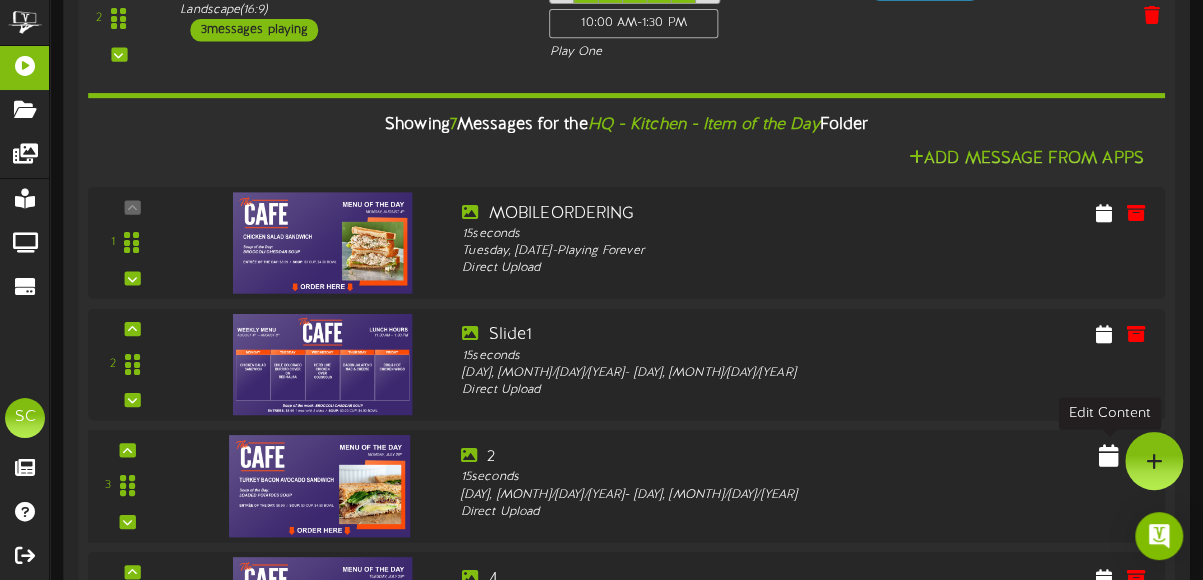 click at bounding box center [1109, 454] 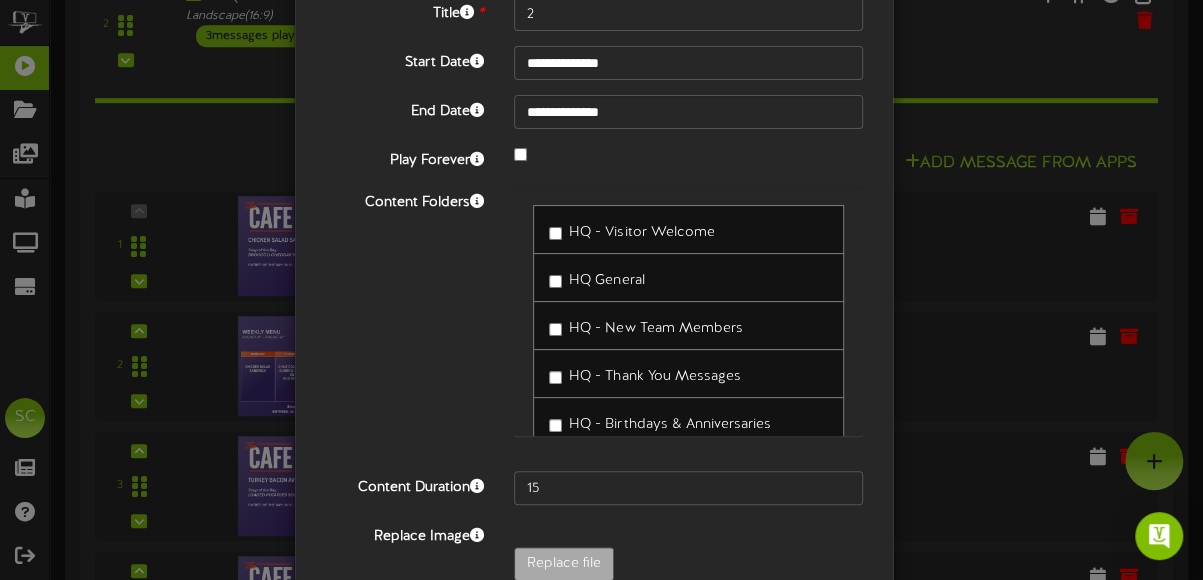 scroll, scrollTop: 216, scrollLeft: 0, axis: vertical 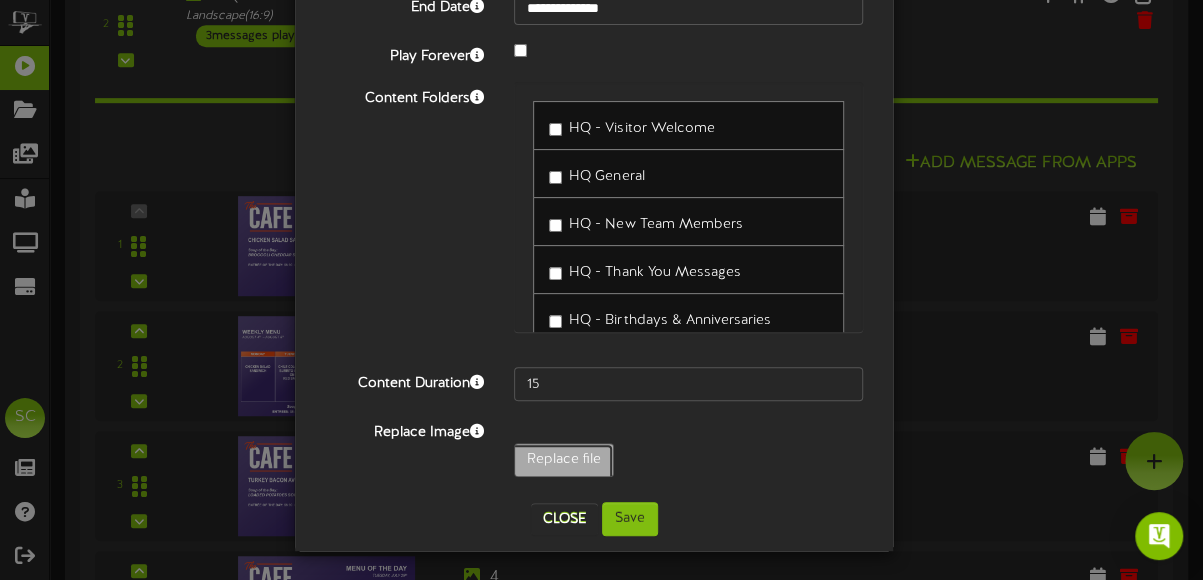 click on "Replace file" at bounding box center [-475, 515] 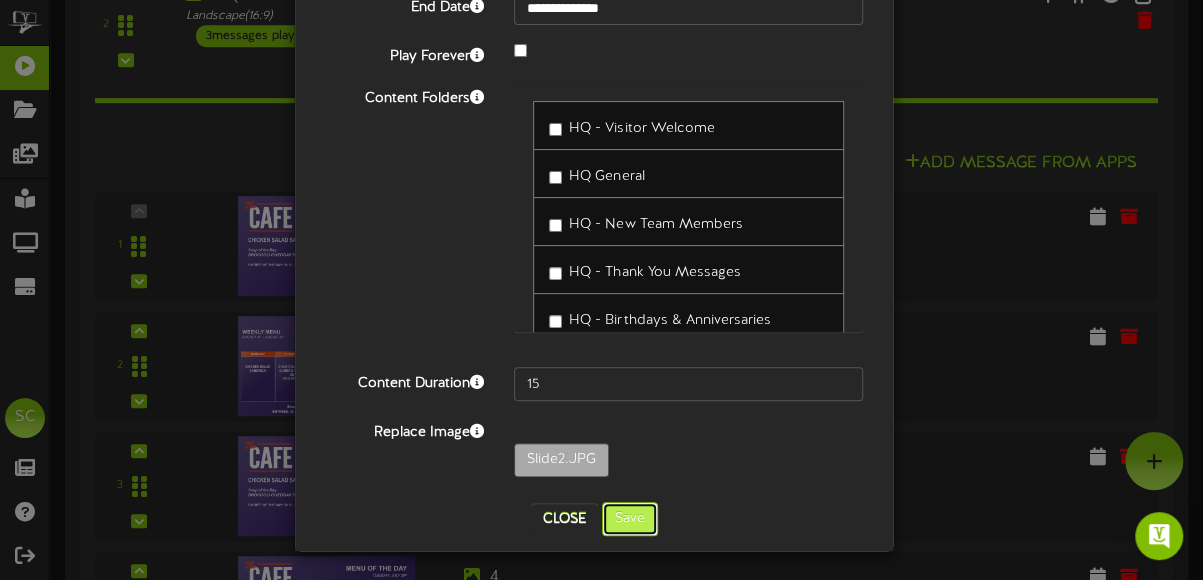 click on "Save" at bounding box center (630, 519) 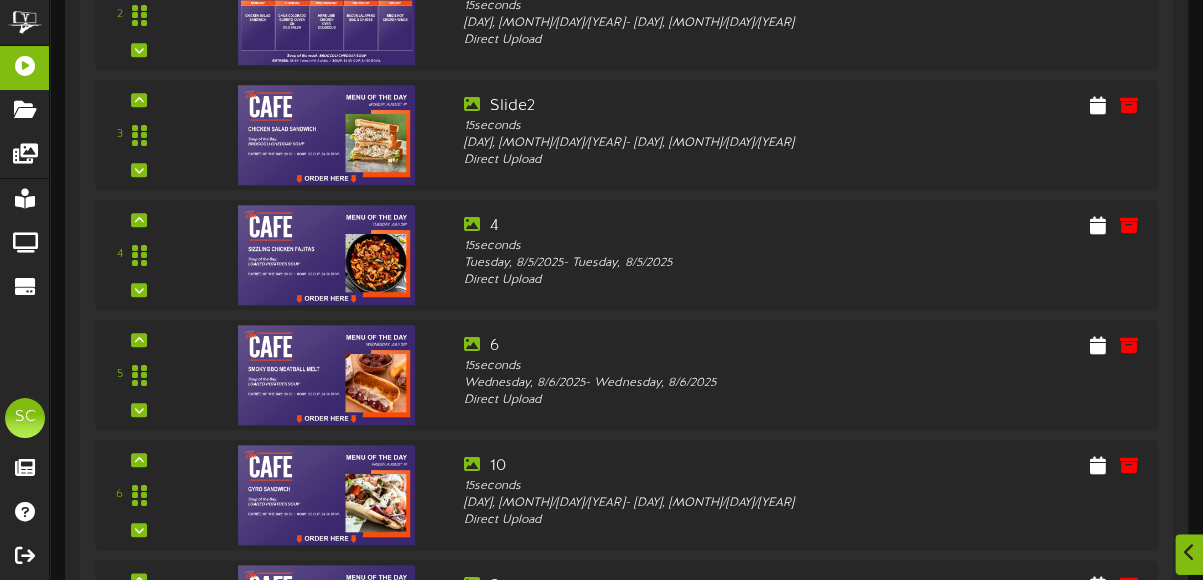 scroll, scrollTop: 800, scrollLeft: 0, axis: vertical 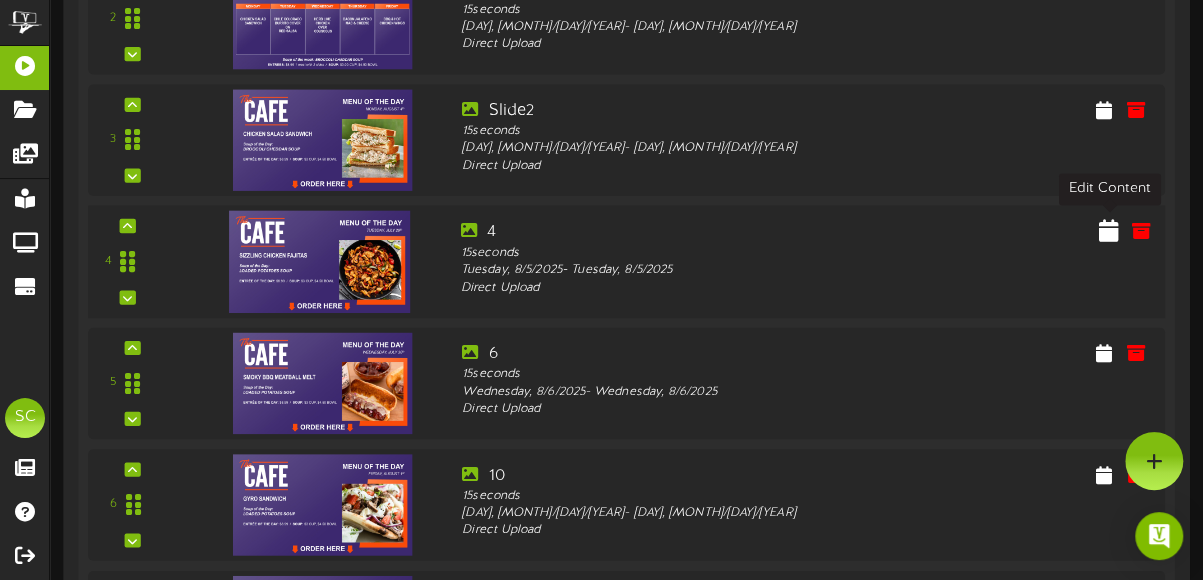 click at bounding box center [1109, 230] 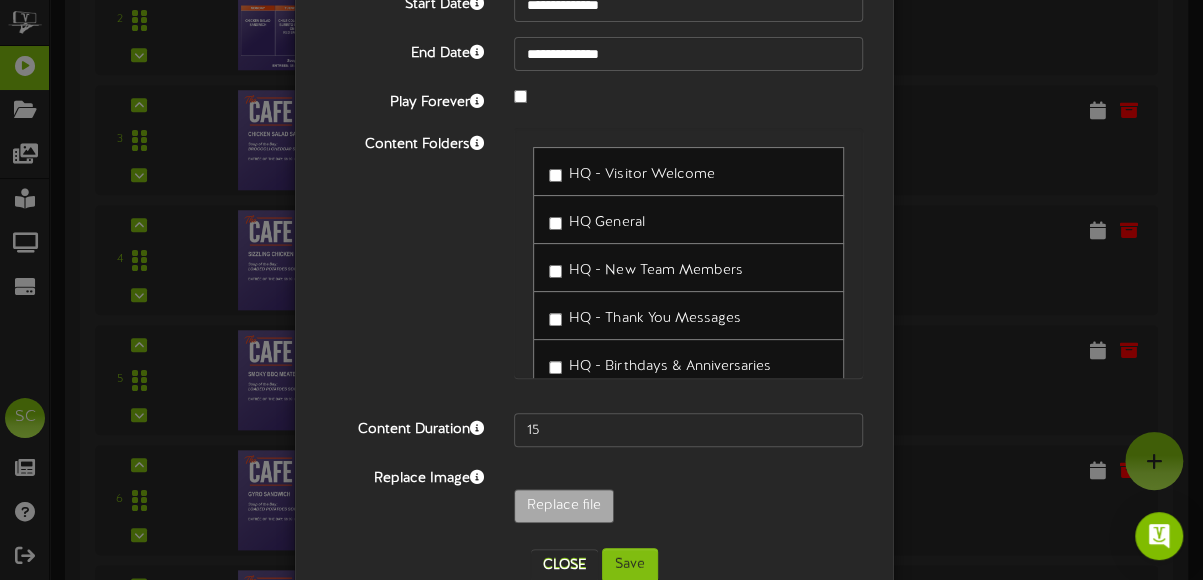 scroll, scrollTop: 207, scrollLeft: 0, axis: vertical 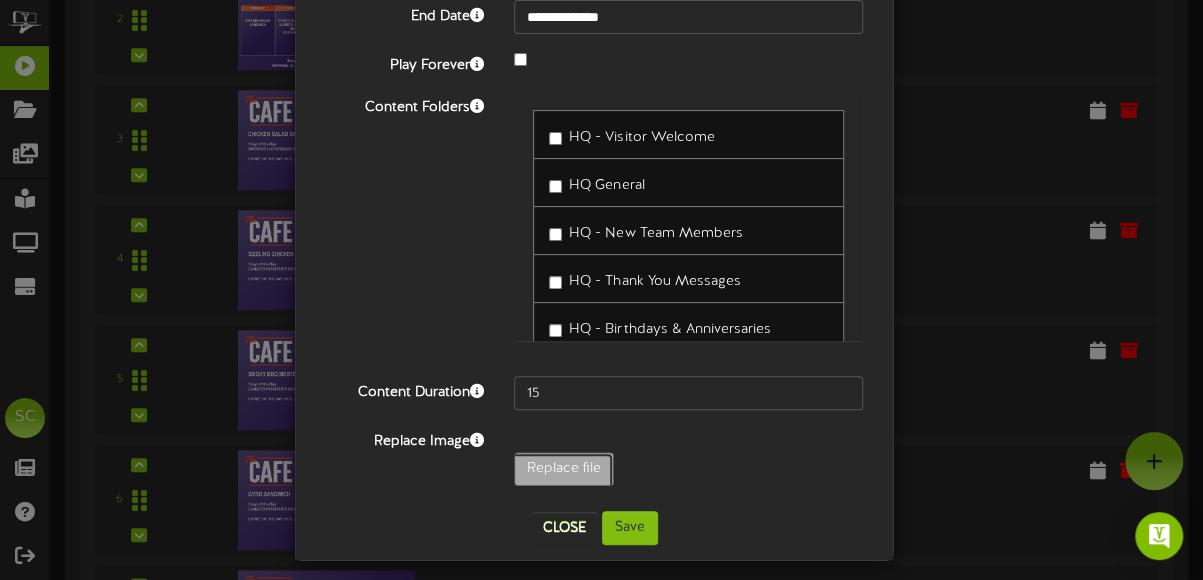 click on "Replace file" at bounding box center (-475, 524) 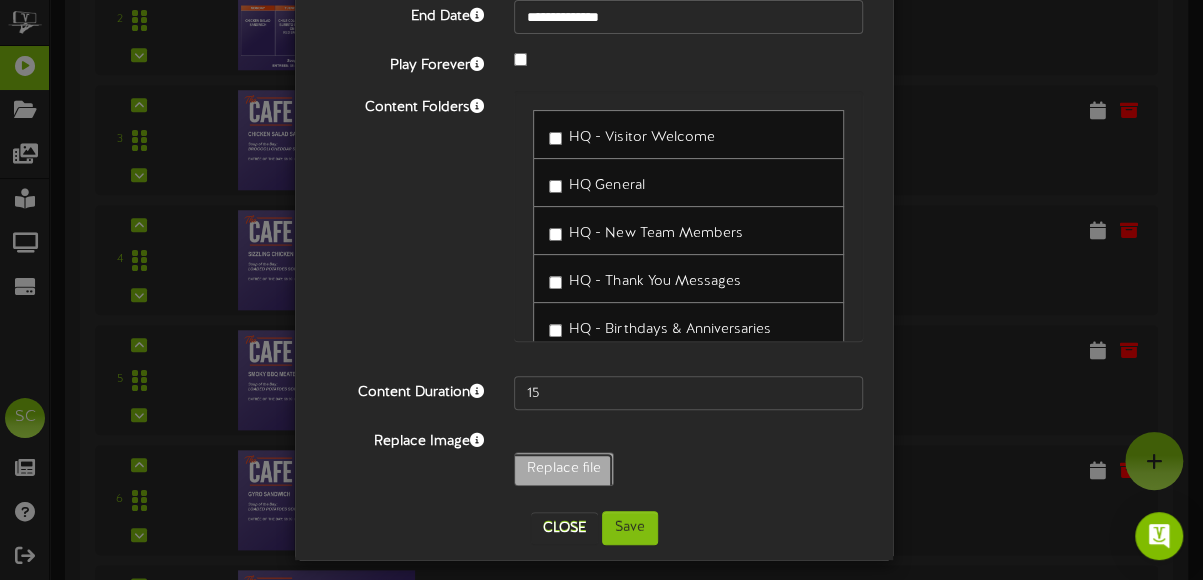 type on "**********" 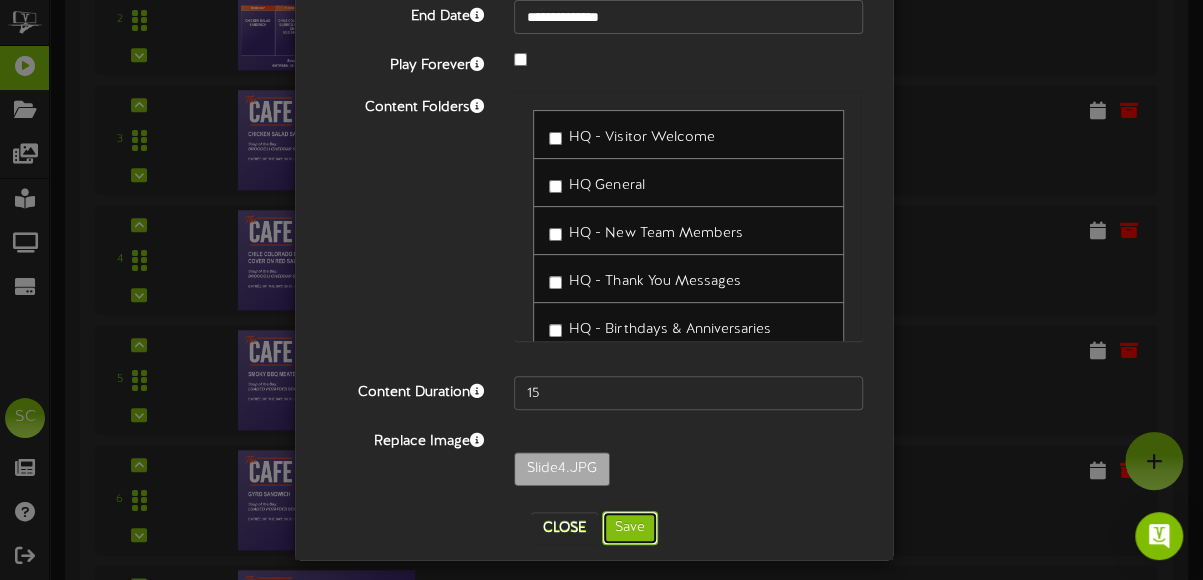 click on "Save" at bounding box center [630, 528] 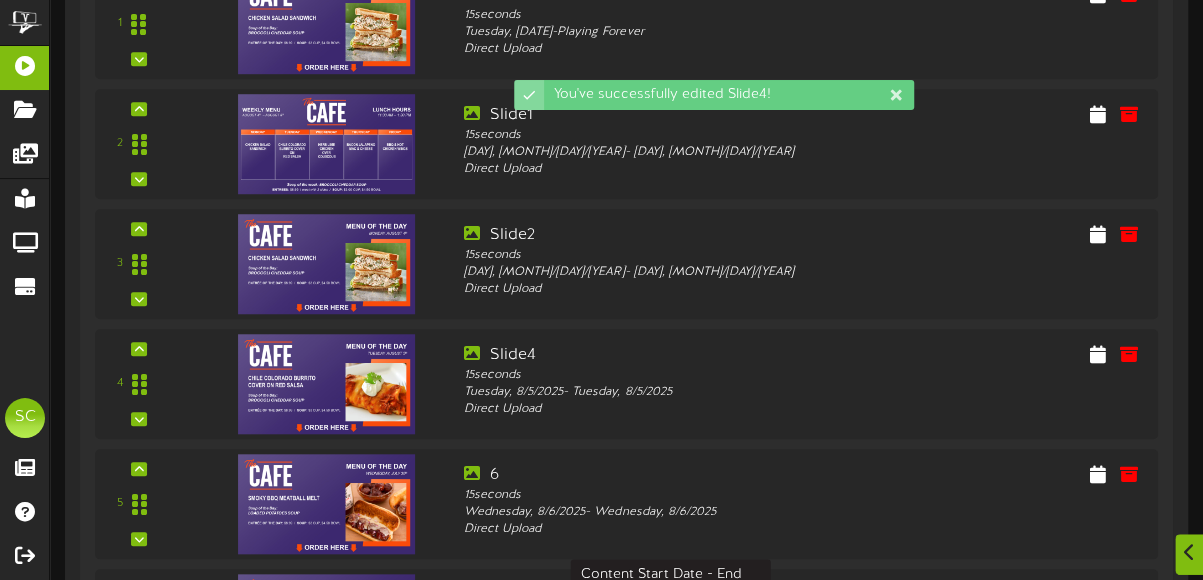 scroll, scrollTop: 800, scrollLeft: 0, axis: vertical 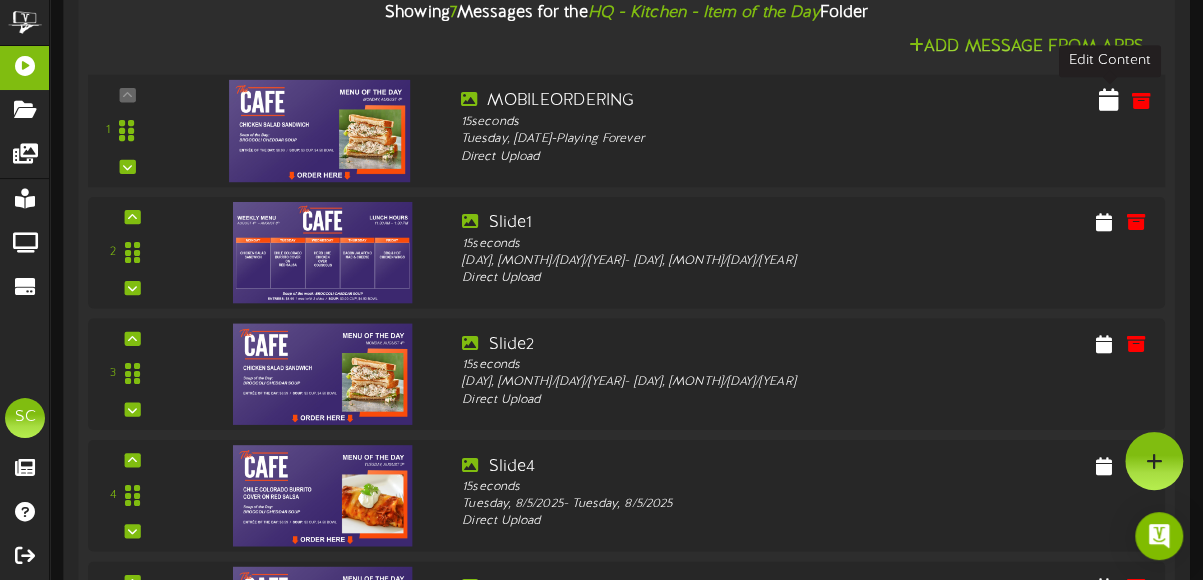 click at bounding box center (1109, 99) 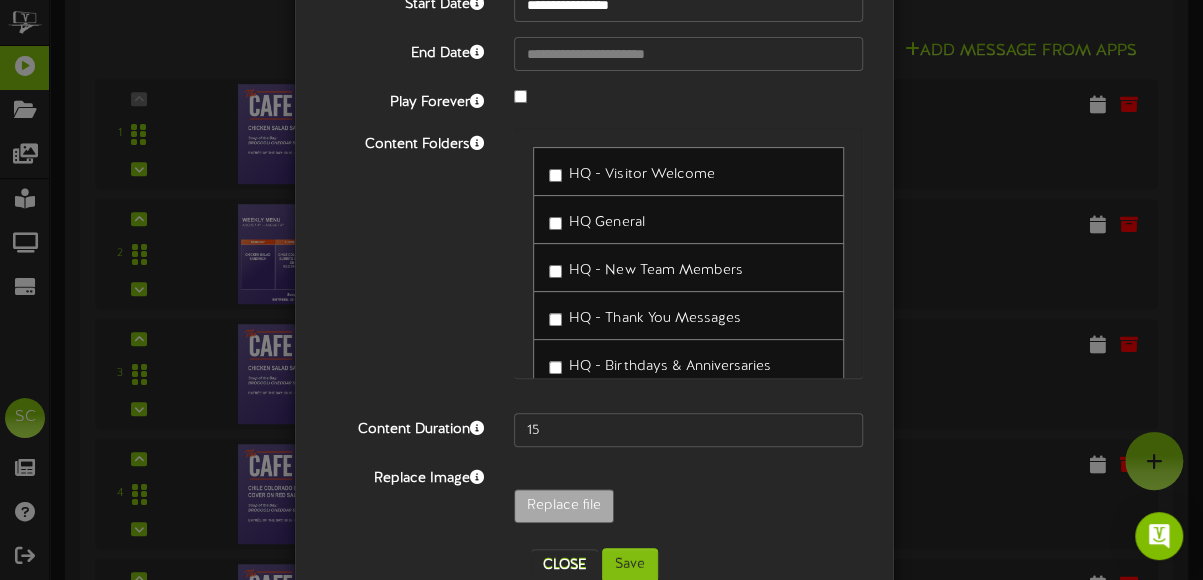 scroll, scrollTop: 216, scrollLeft: 0, axis: vertical 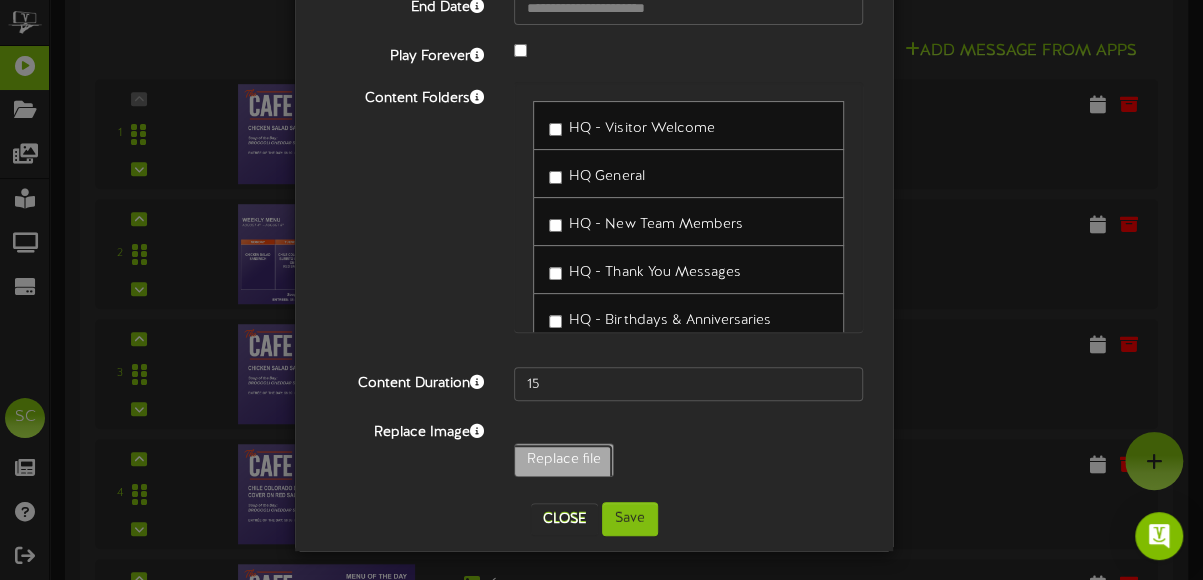 click on "Replace file" at bounding box center [-475, 515] 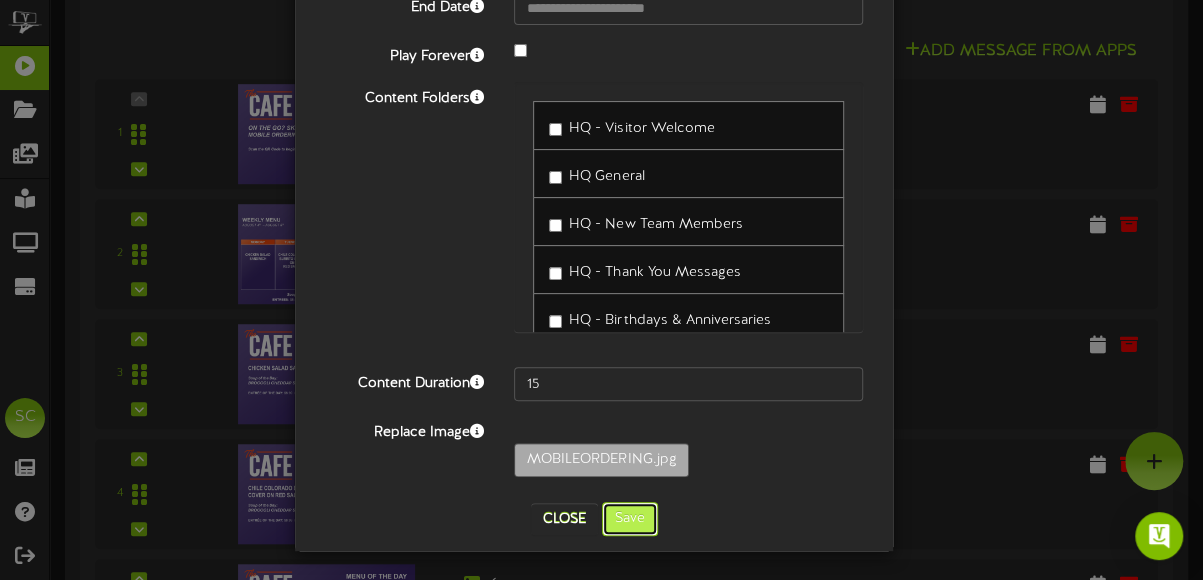 click on "Save" at bounding box center (630, 519) 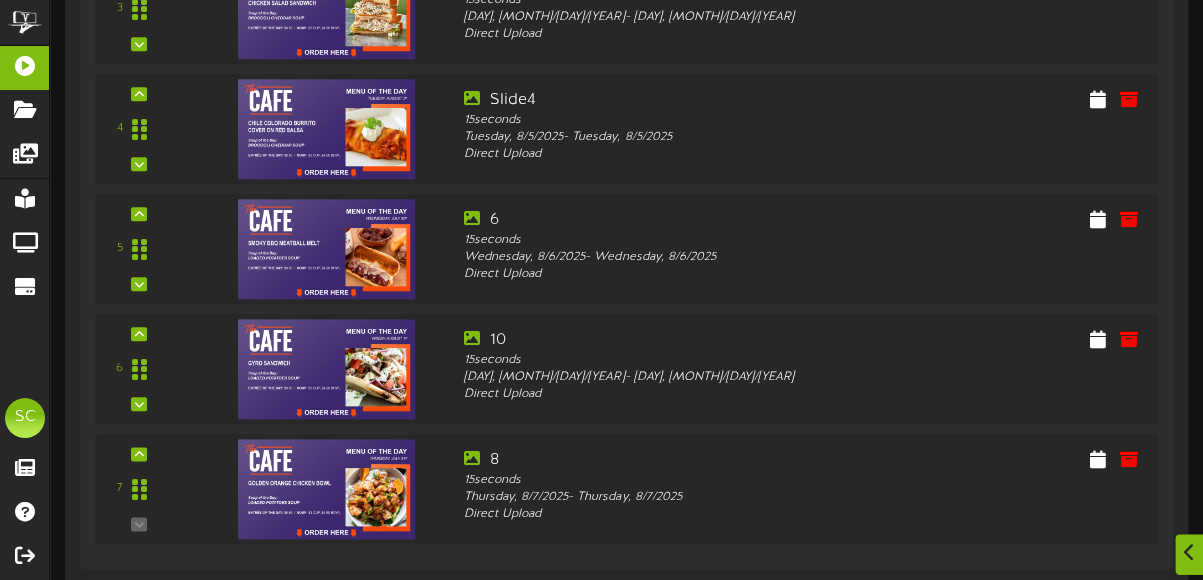 scroll, scrollTop: 958, scrollLeft: 0, axis: vertical 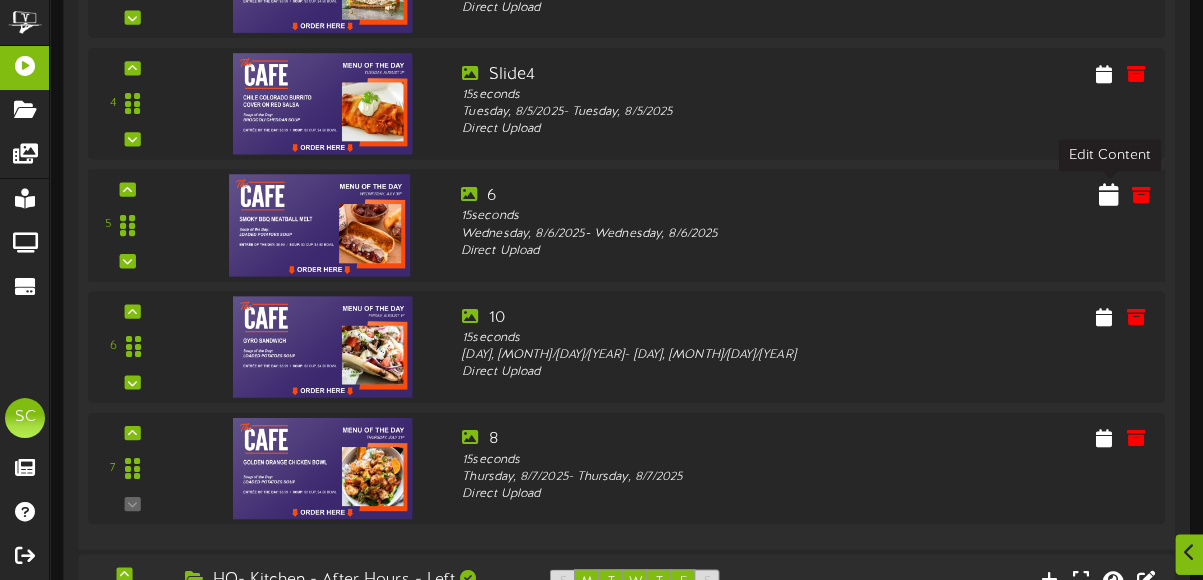 click at bounding box center (1109, 194) 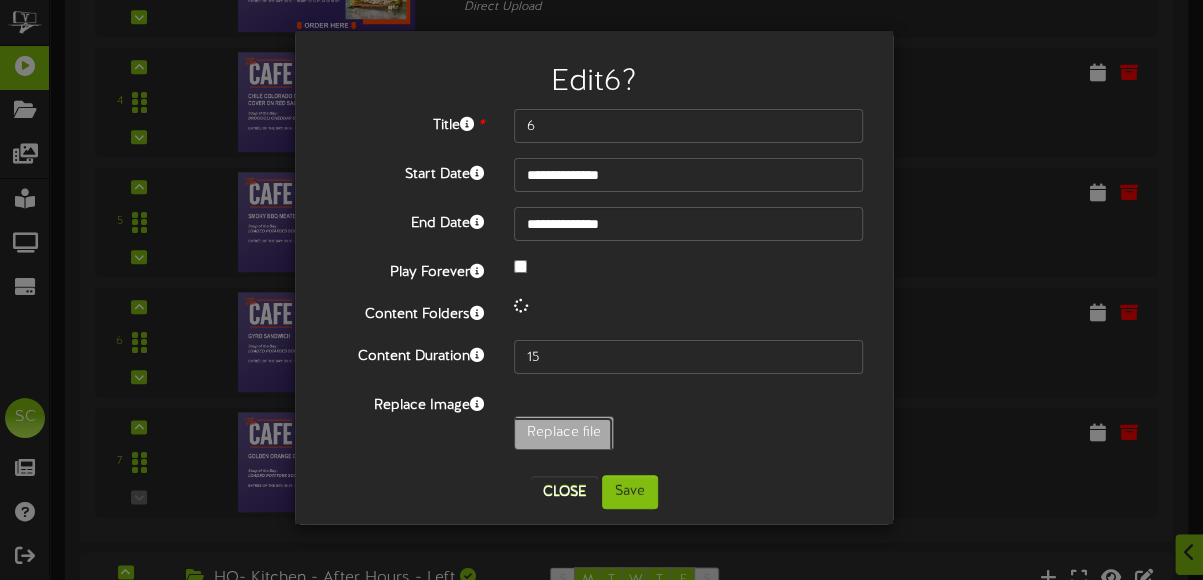 click on "**********" at bounding box center (594, 284) 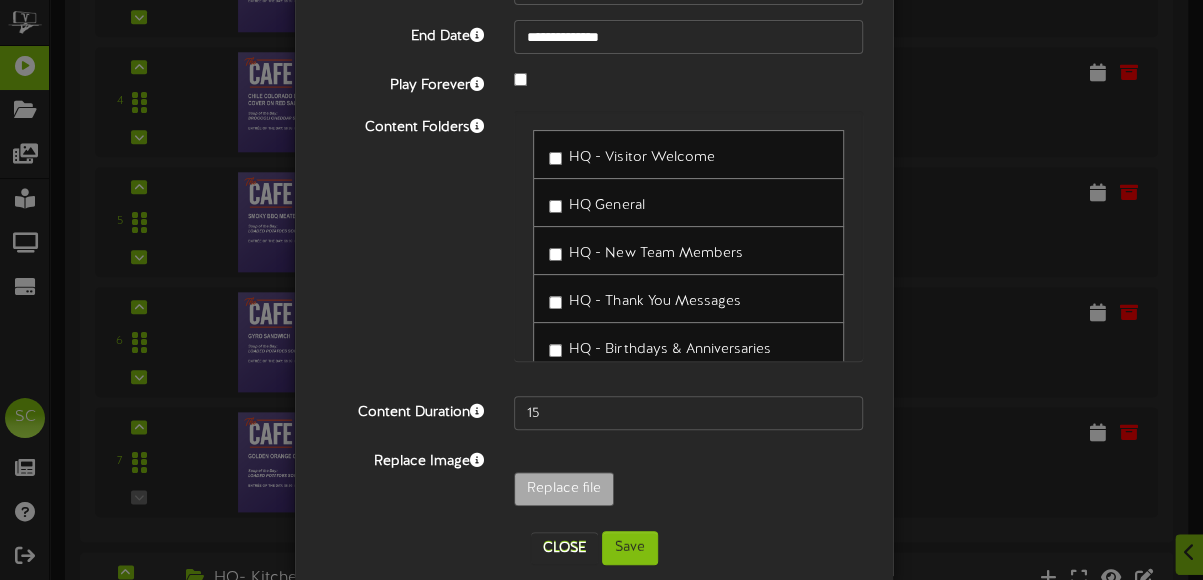 scroll, scrollTop: 216, scrollLeft: 0, axis: vertical 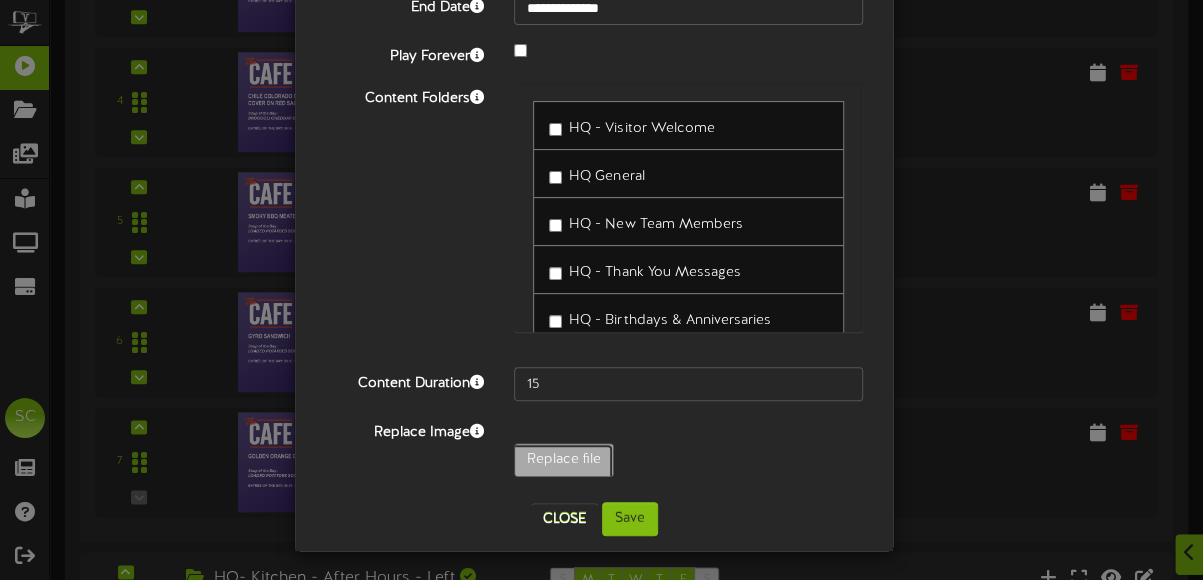 click on "Replace file" at bounding box center [-475, 515] 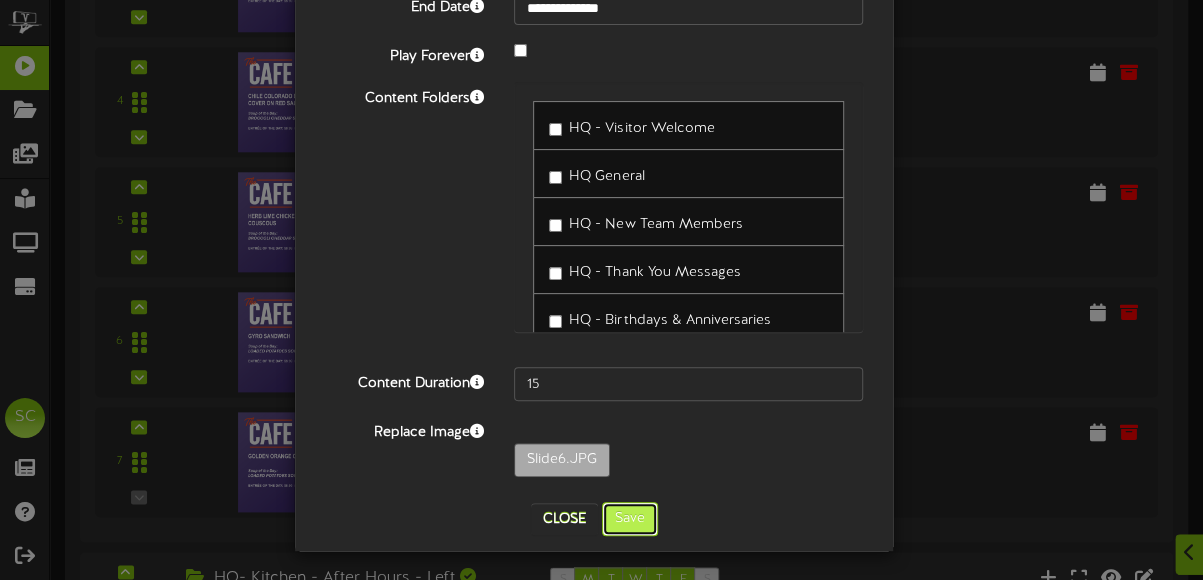 click on "Save" at bounding box center [630, 519] 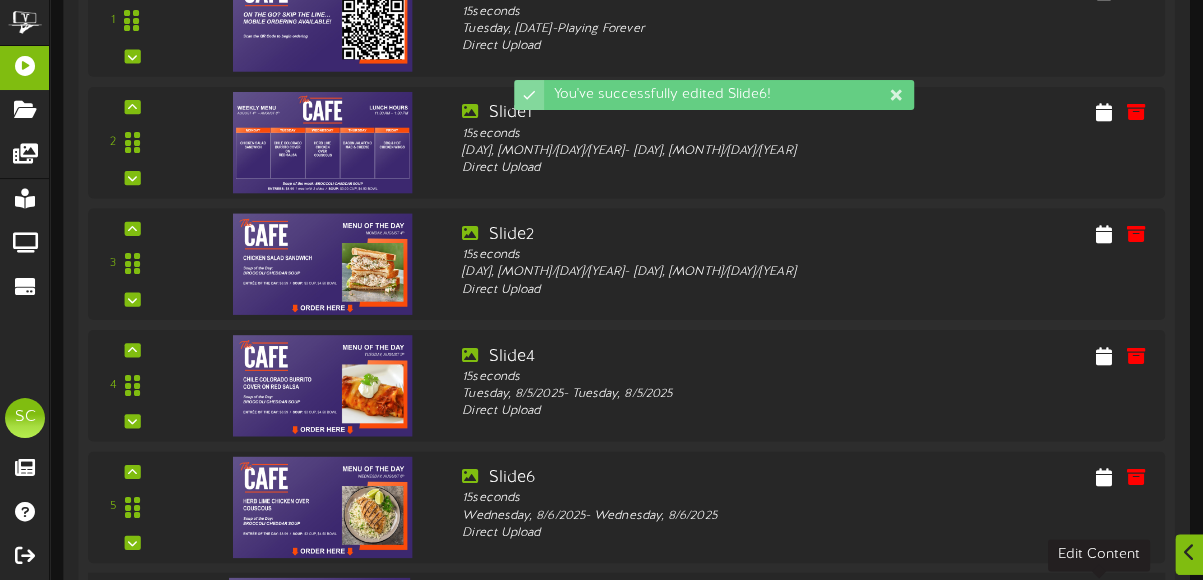 scroll, scrollTop: 958, scrollLeft: 0, axis: vertical 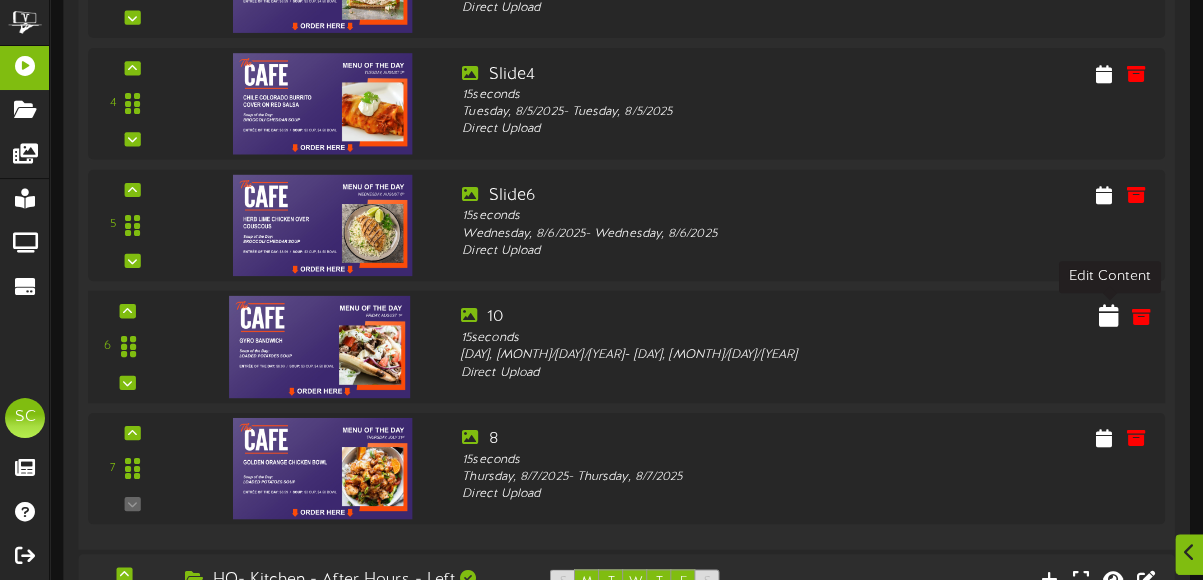 click at bounding box center [1109, 315] 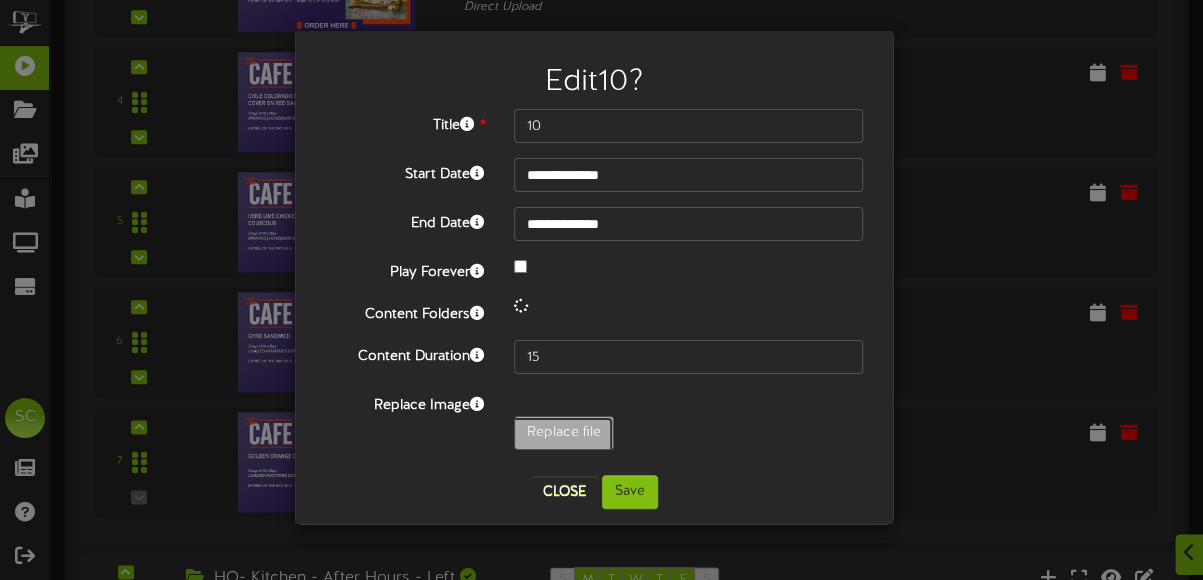 click on "Replace file" at bounding box center (-475, 488) 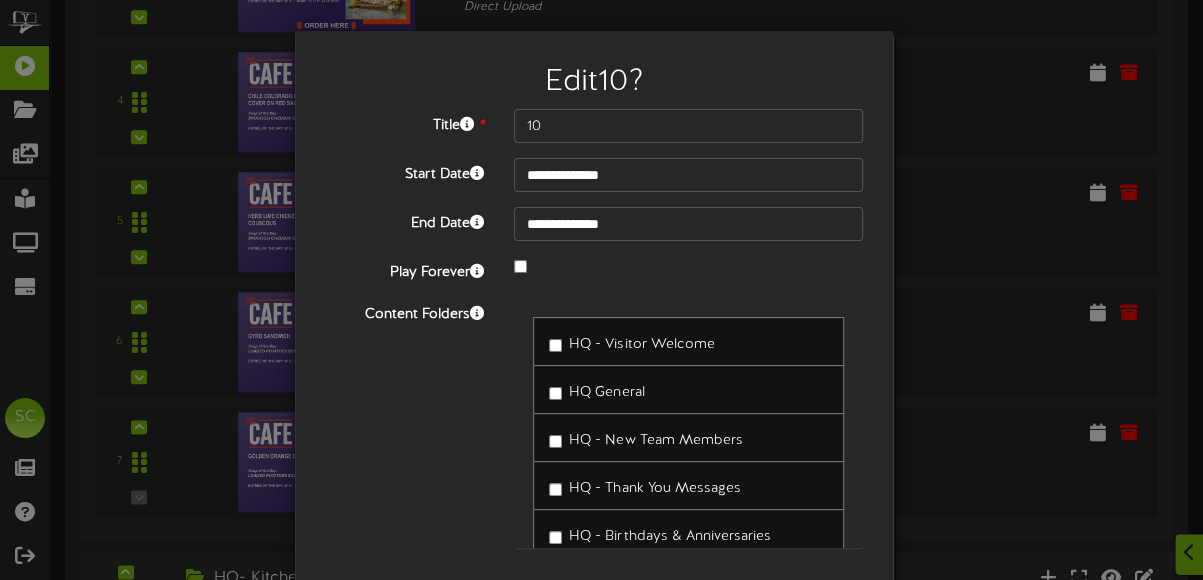 type on "**********" 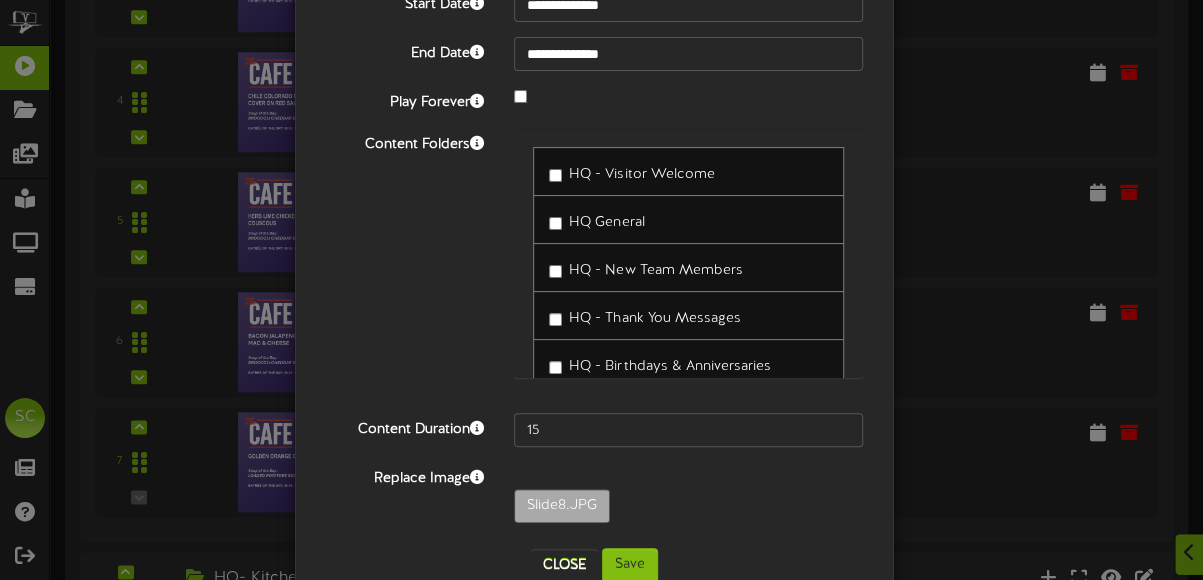 scroll, scrollTop: 216, scrollLeft: 0, axis: vertical 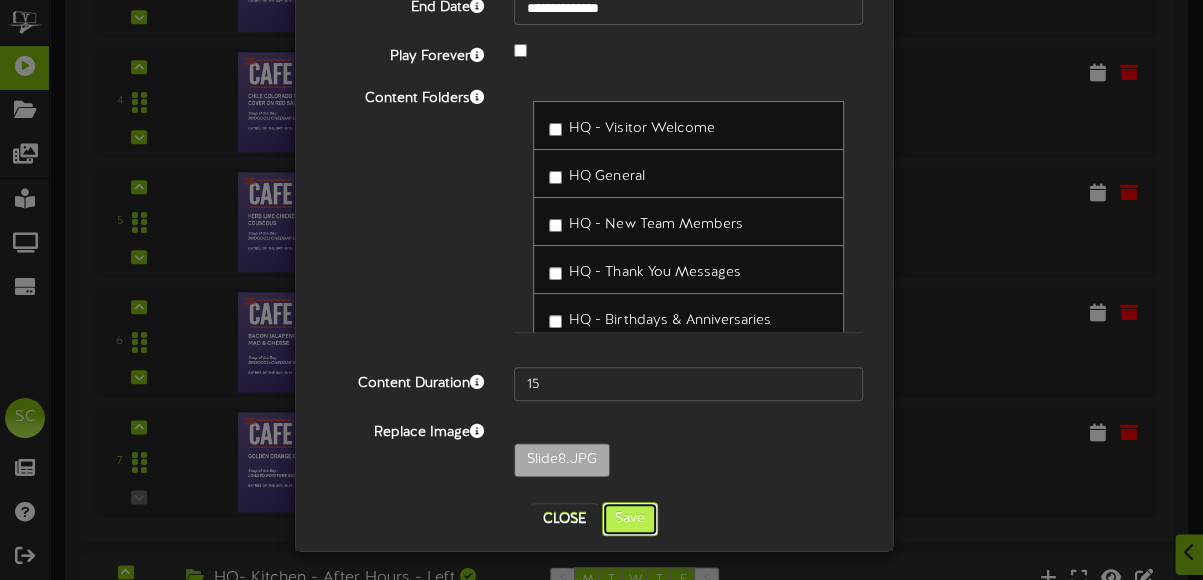 click on "Save" at bounding box center (630, 519) 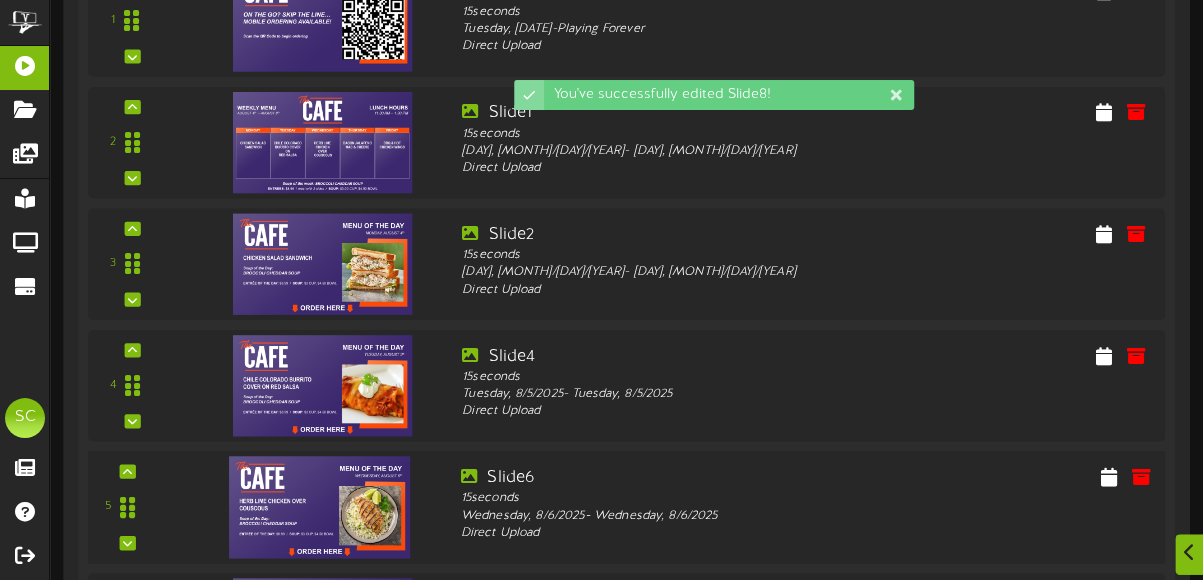 scroll, scrollTop: 958, scrollLeft: 0, axis: vertical 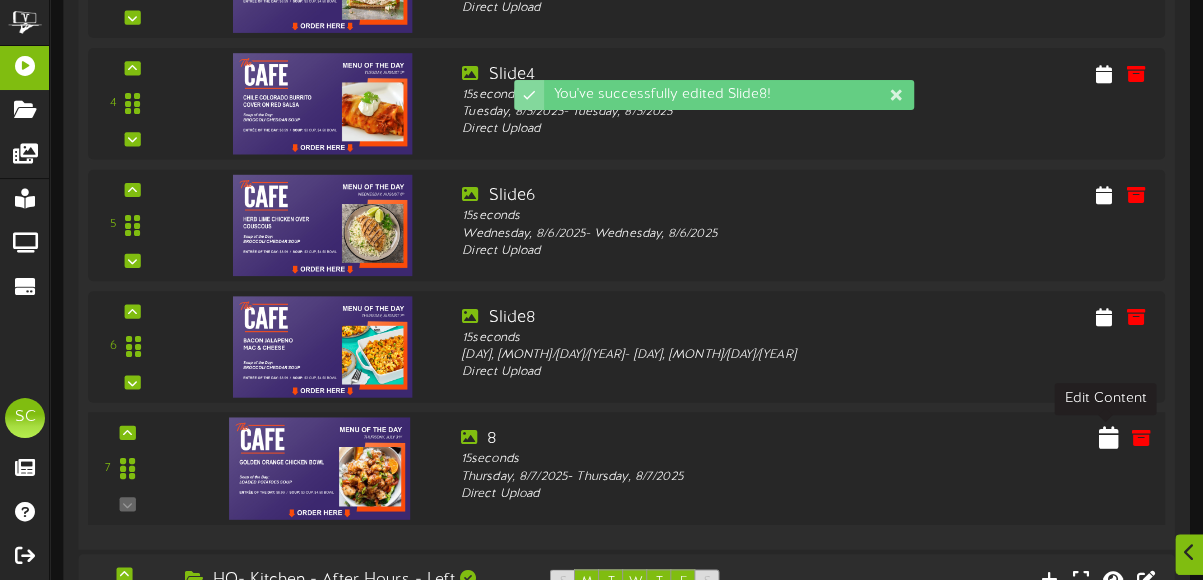 click at bounding box center [1109, 437] 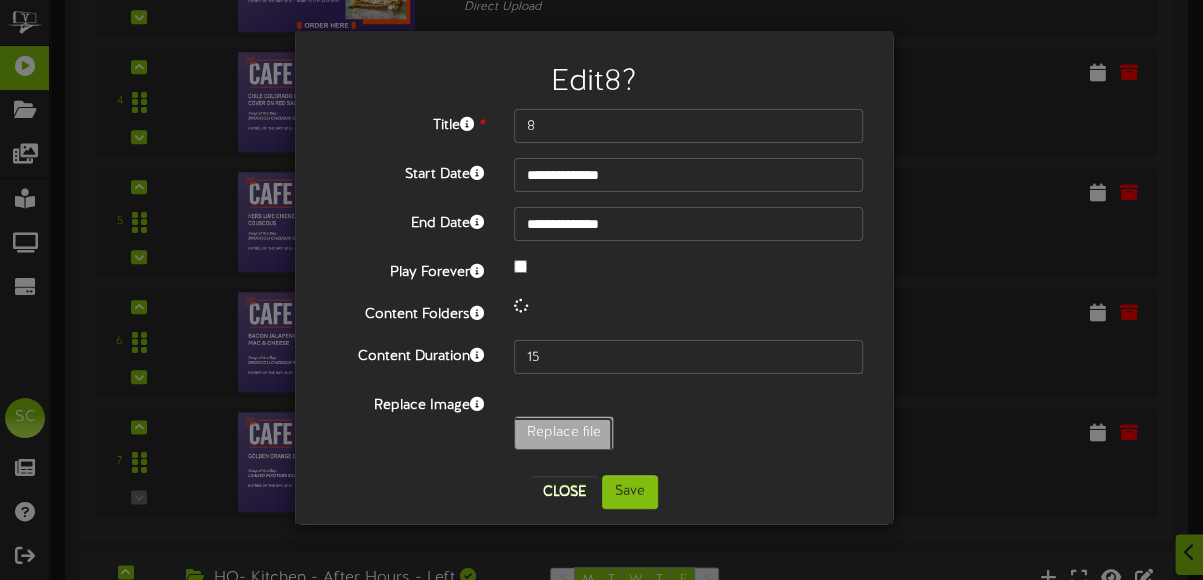 click on "Replace file" at bounding box center (-475, 488) 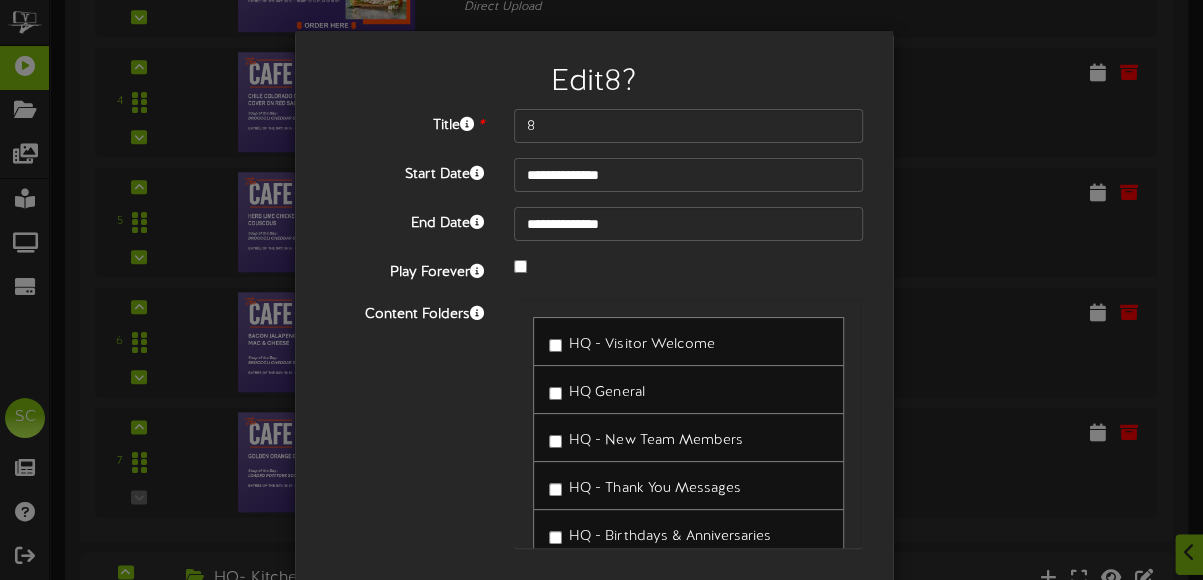 type on "**********" 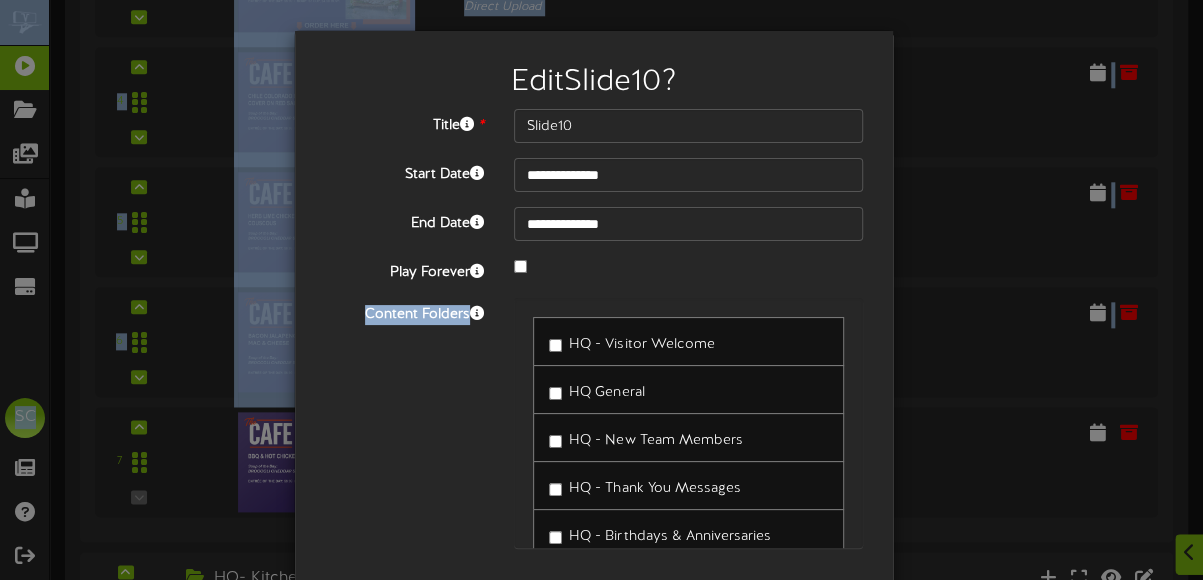 drag, startPoint x: 1186, startPoint y: 255, endPoint x: 1204, endPoint y: 345, distance: 91.78235 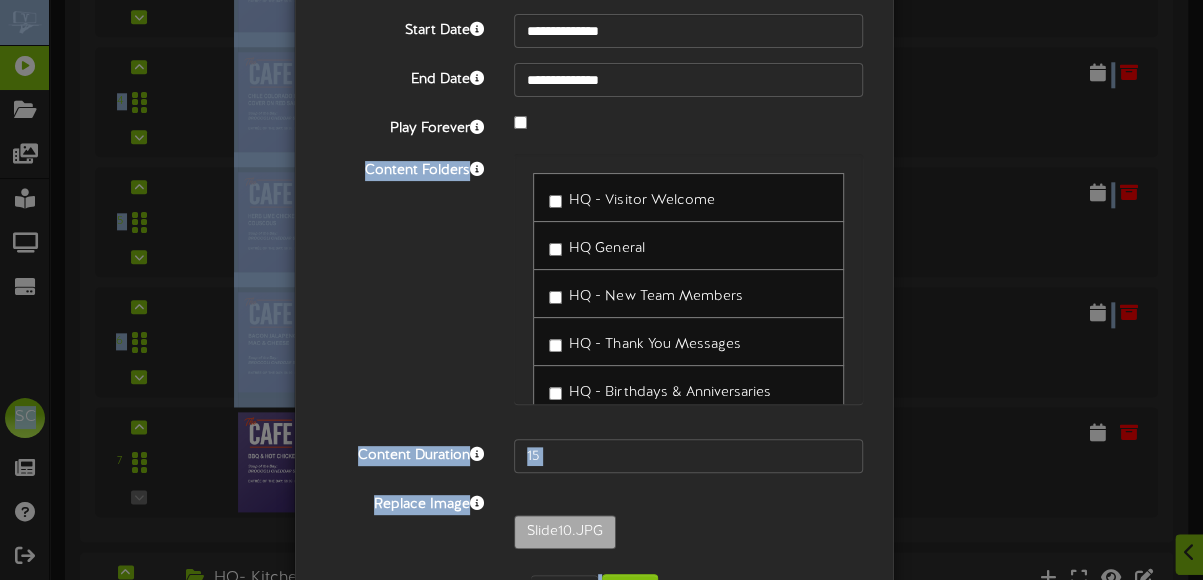 scroll, scrollTop: 216, scrollLeft: 0, axis: vertical 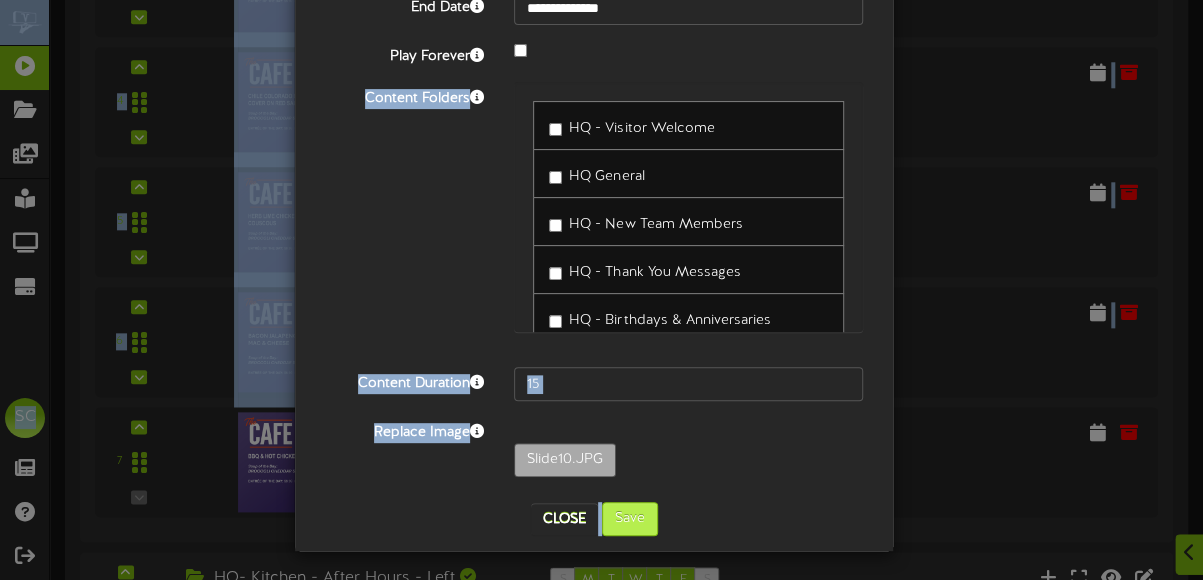 click on "Save" at bounding box center [630, 519] 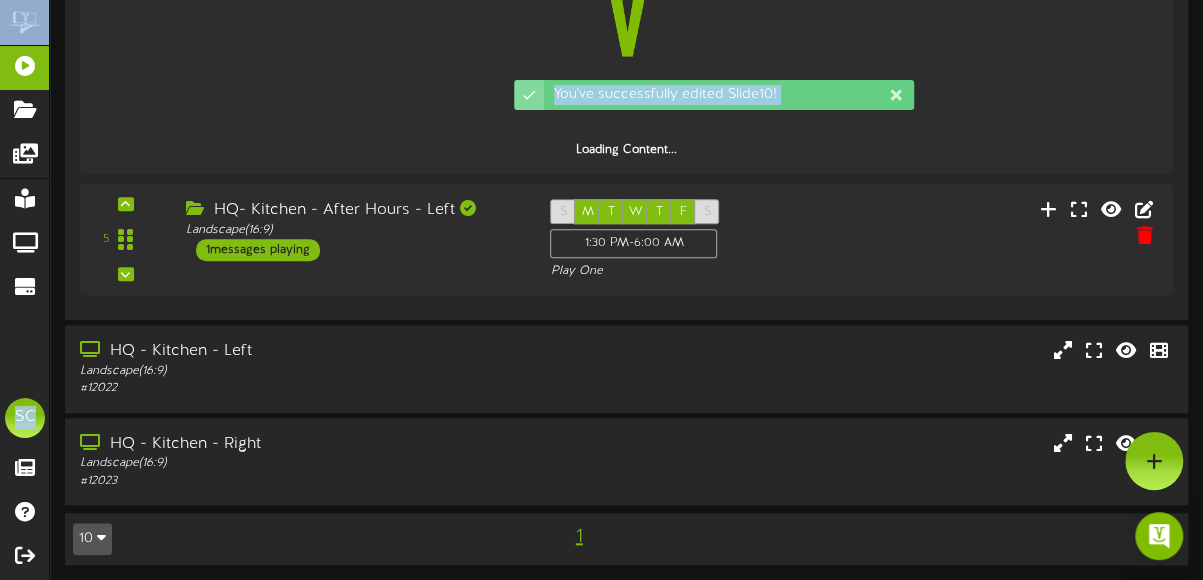 scroll, scrollTop: 958, scrollLeft: 0, axis: vertical 